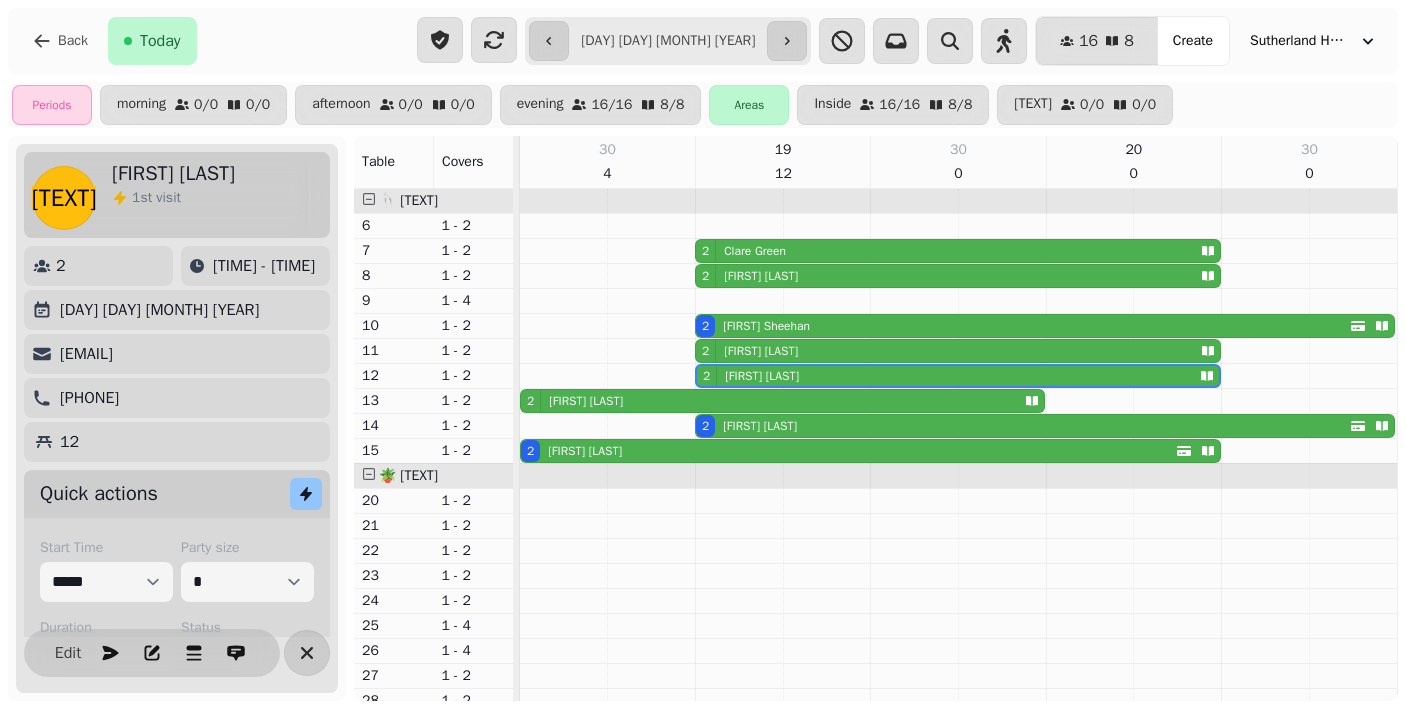 select on "**********" 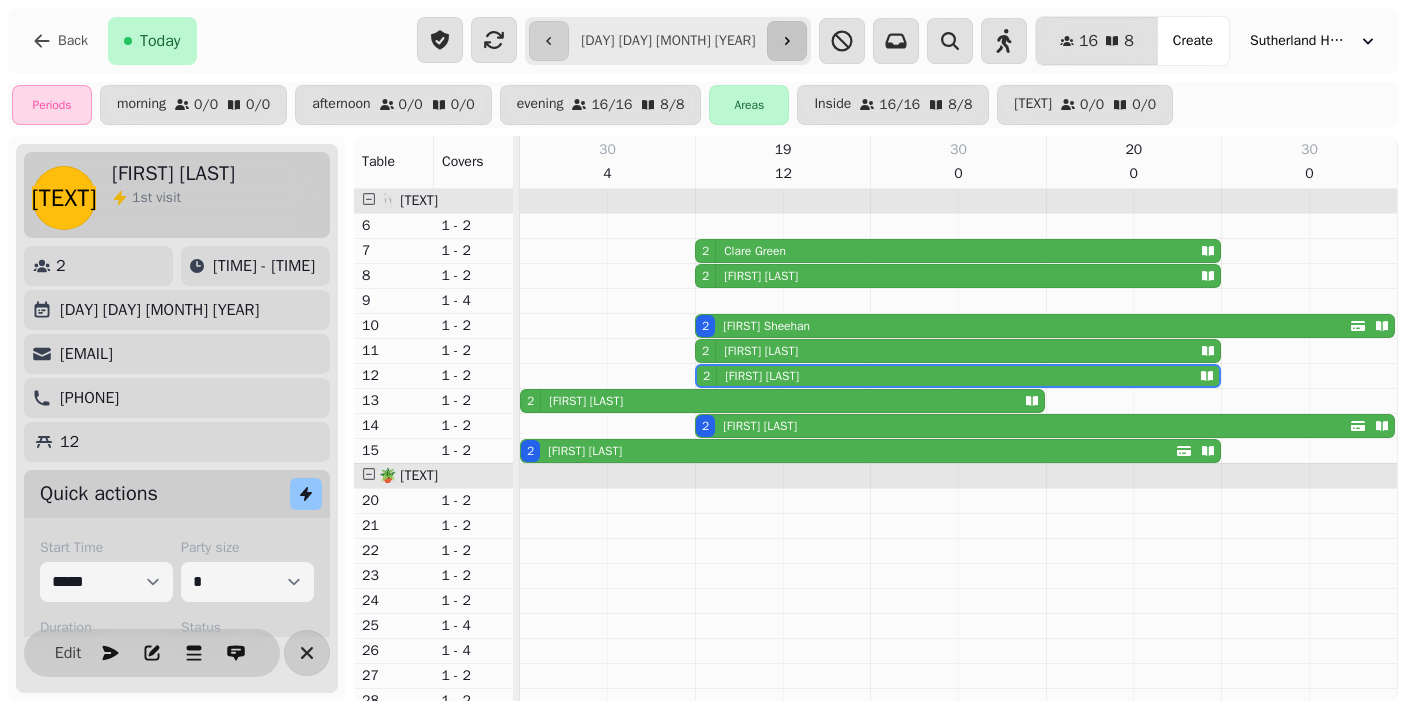 scroll, scrollTop: 0, scrollLeft: 0, axis: both 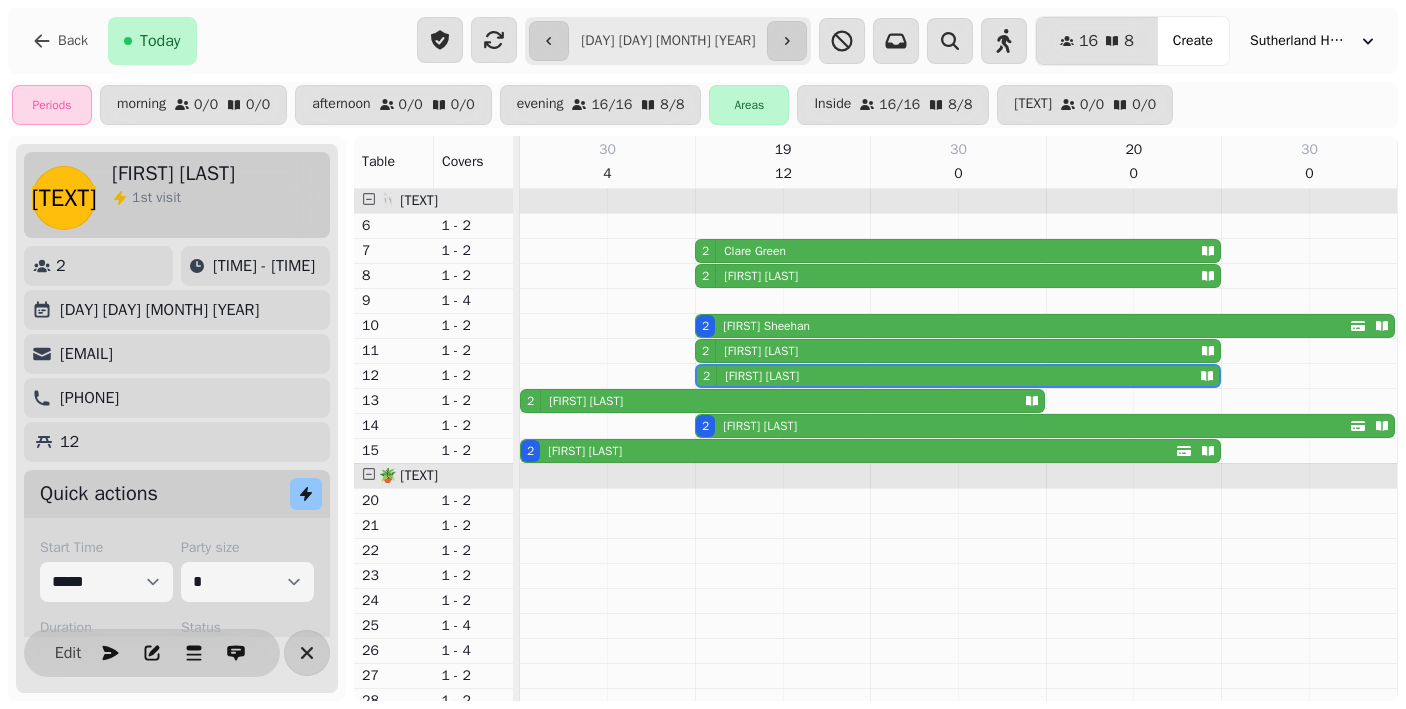 type on "**********" 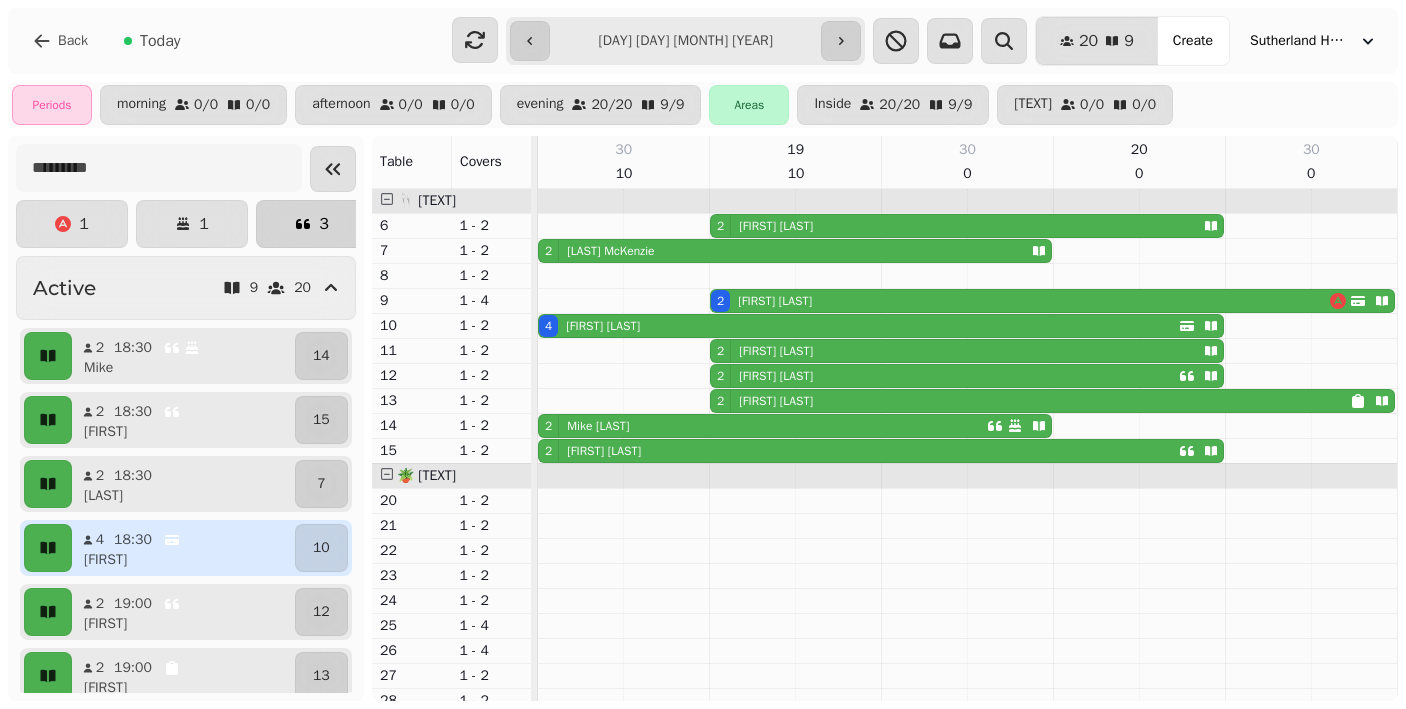 click on "3" at bounding box center [312, 224] 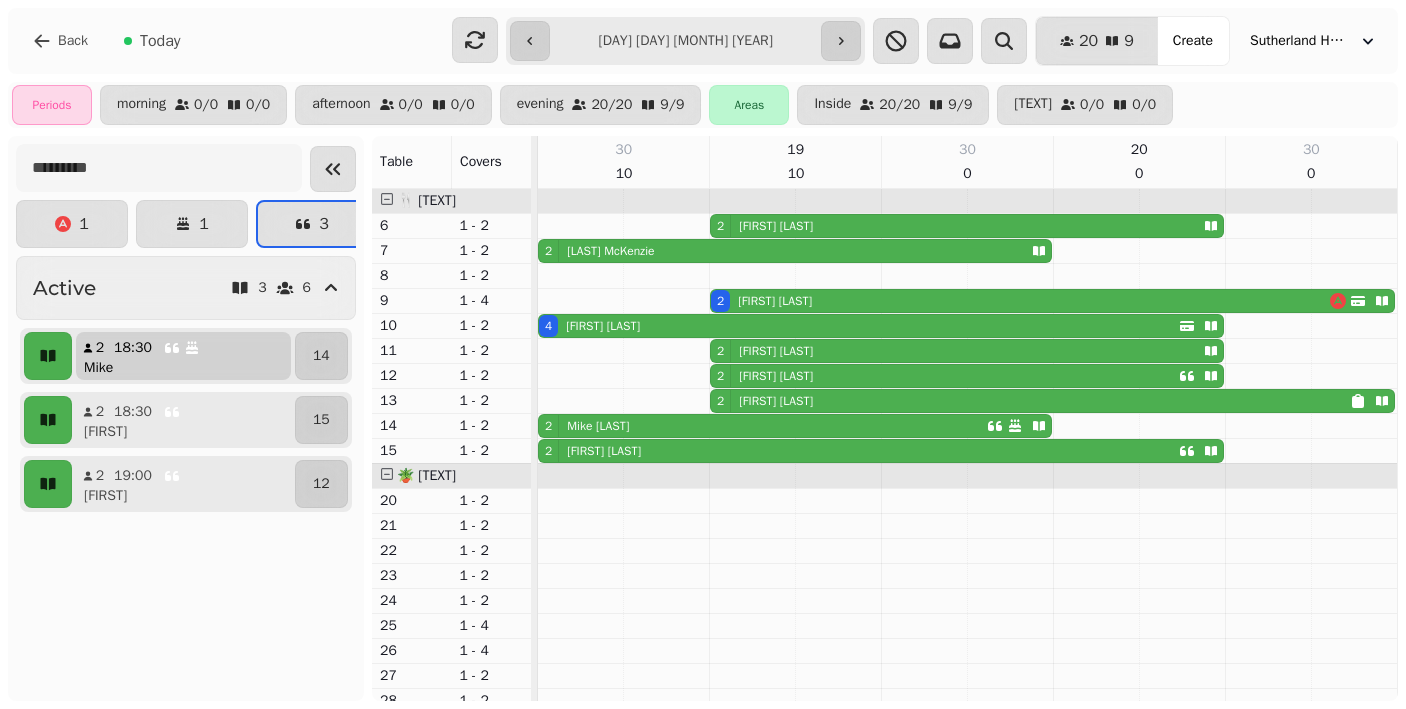 click on "[NUMBER] [TIME] [FIRST]" at bounding box center (183, 356) 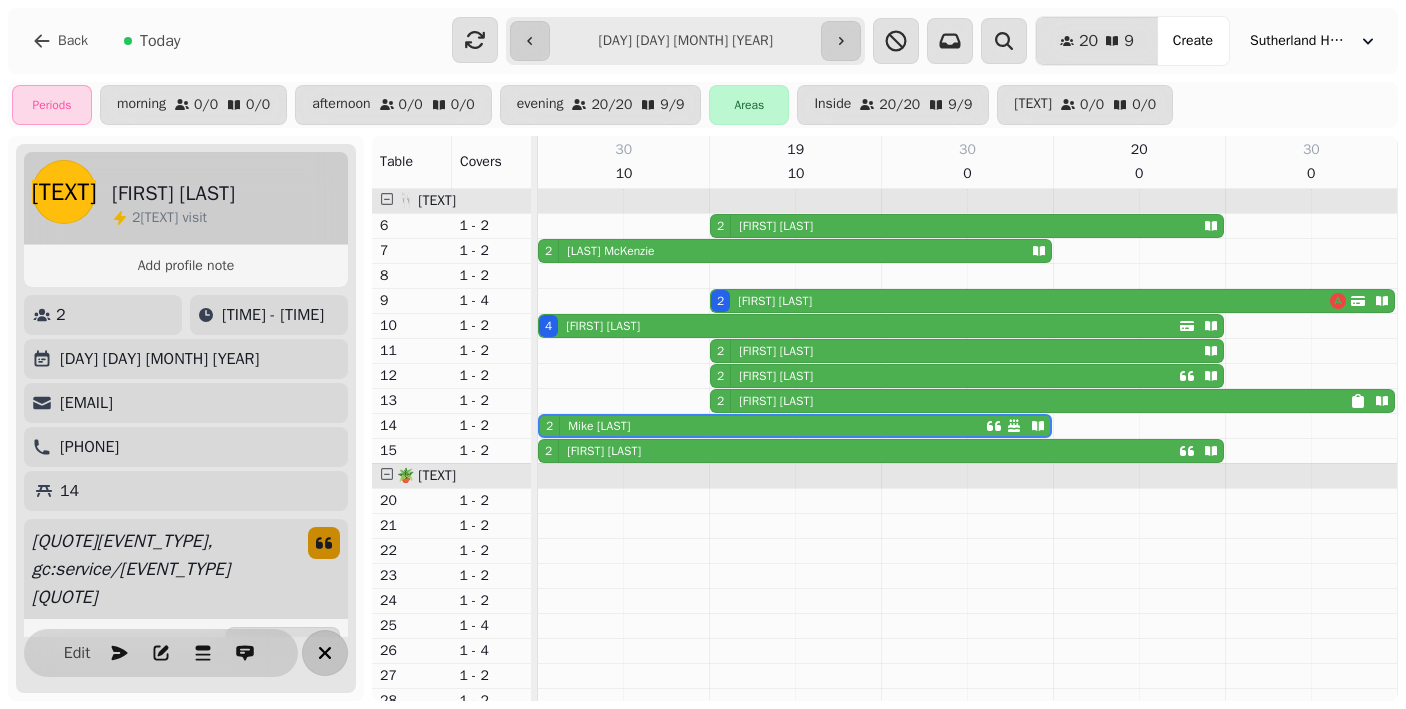 click 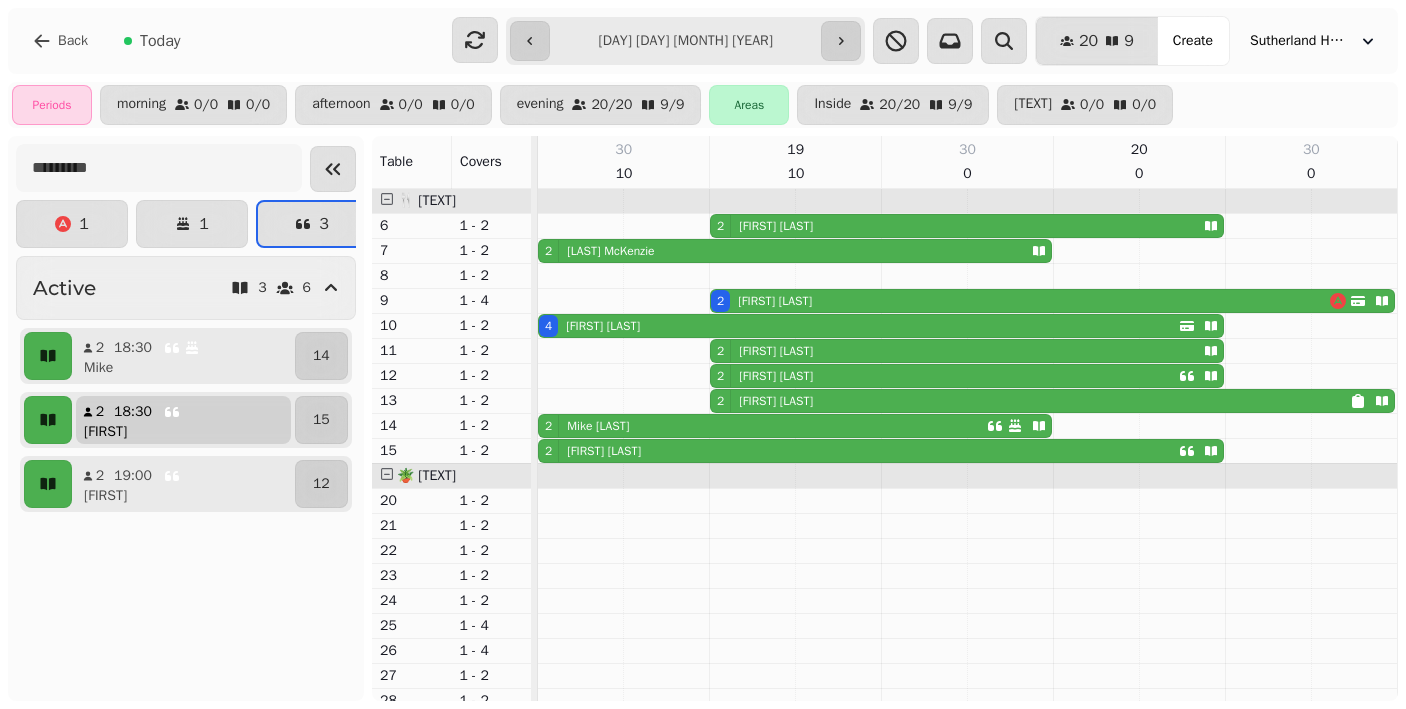 click on "[NUMBER] [TIME] [FIRST]" at bounding box center [183, 420] 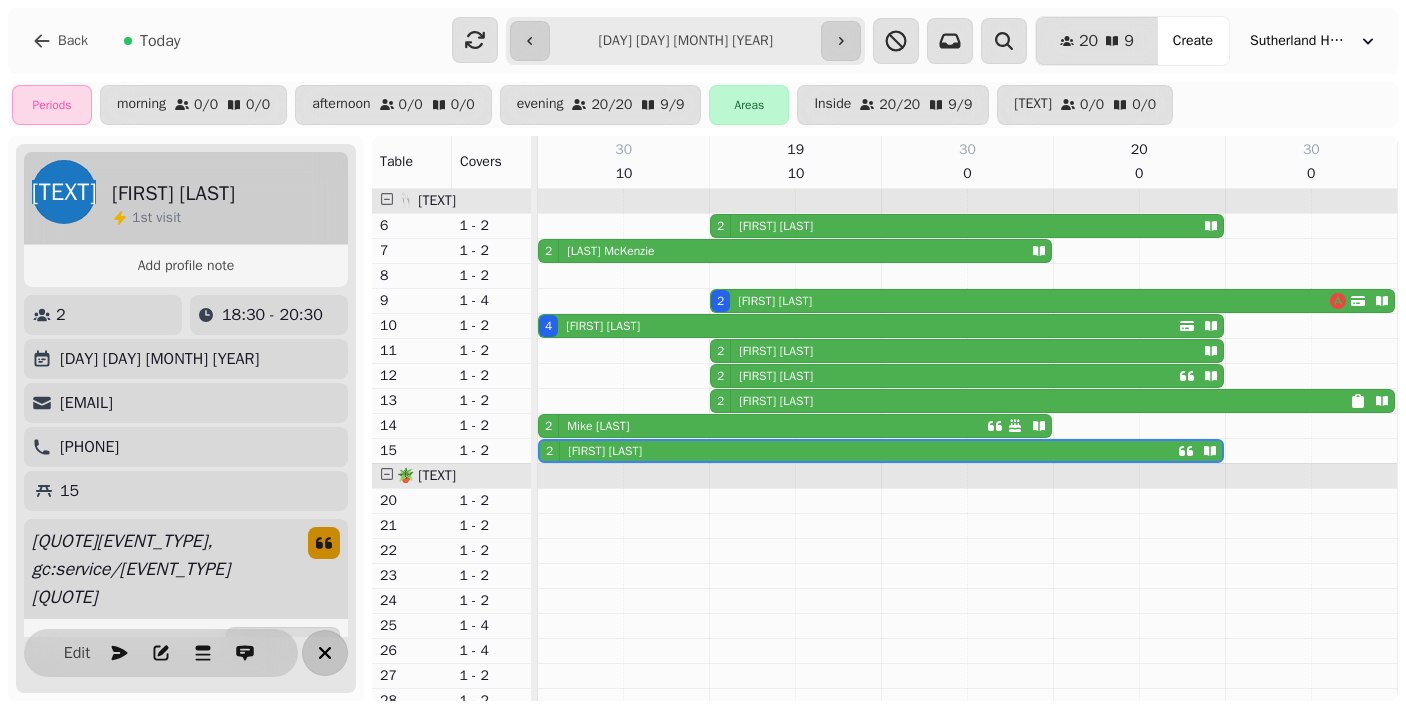 click 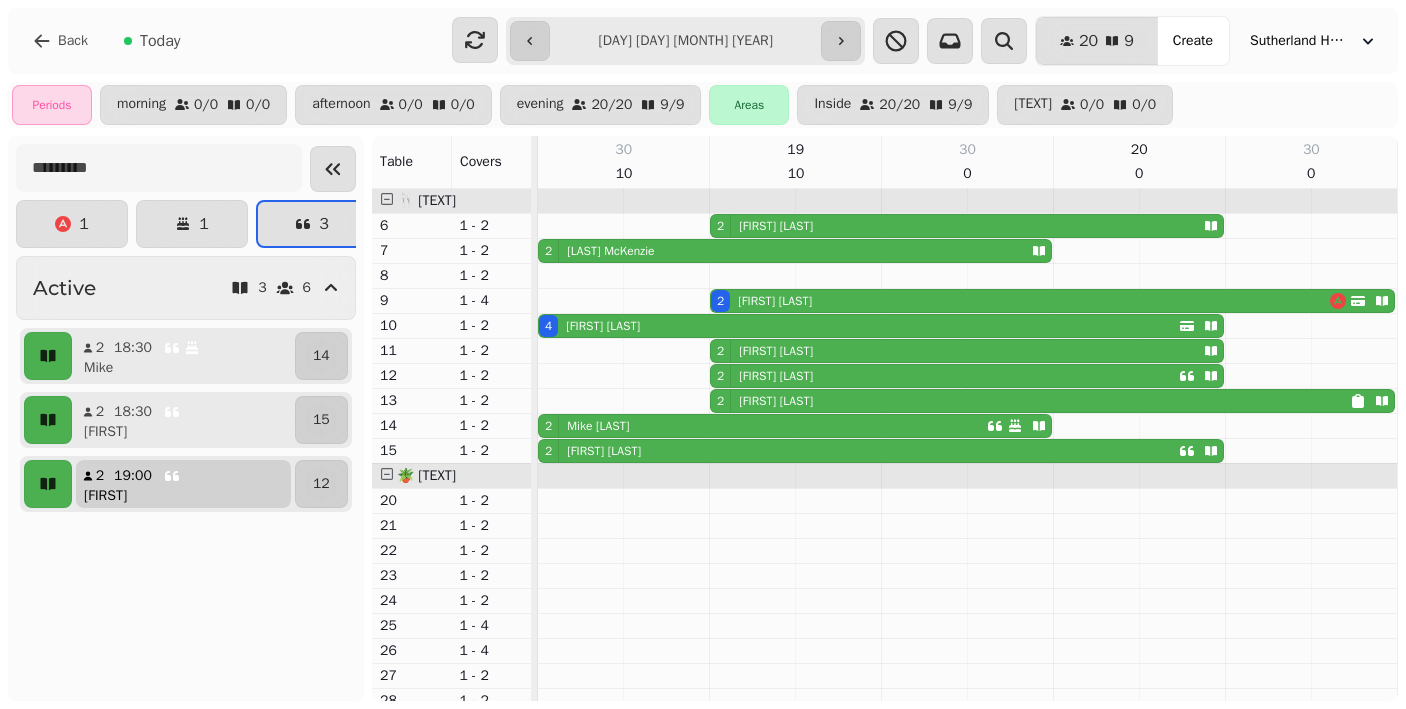 click on "[NUMBER] [TIME] [FIRST]" at bounding box center (183, 484) 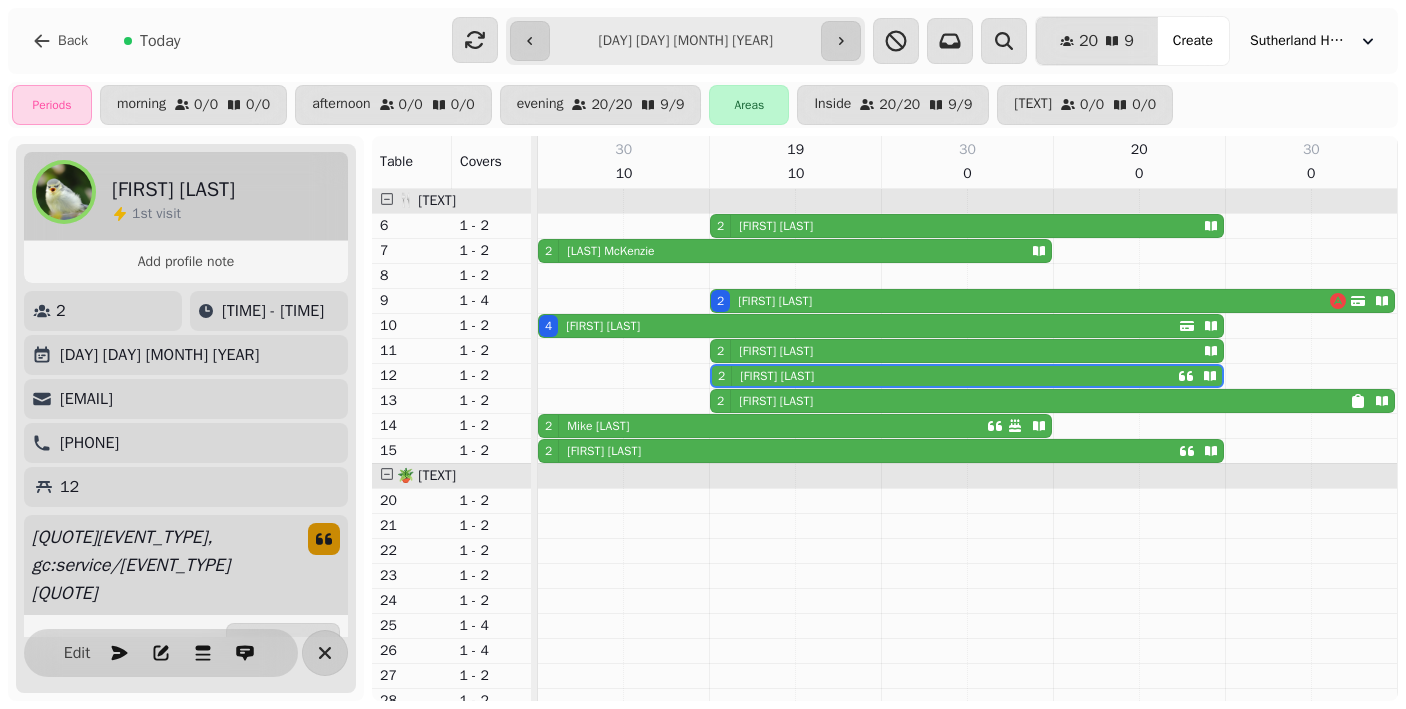 click 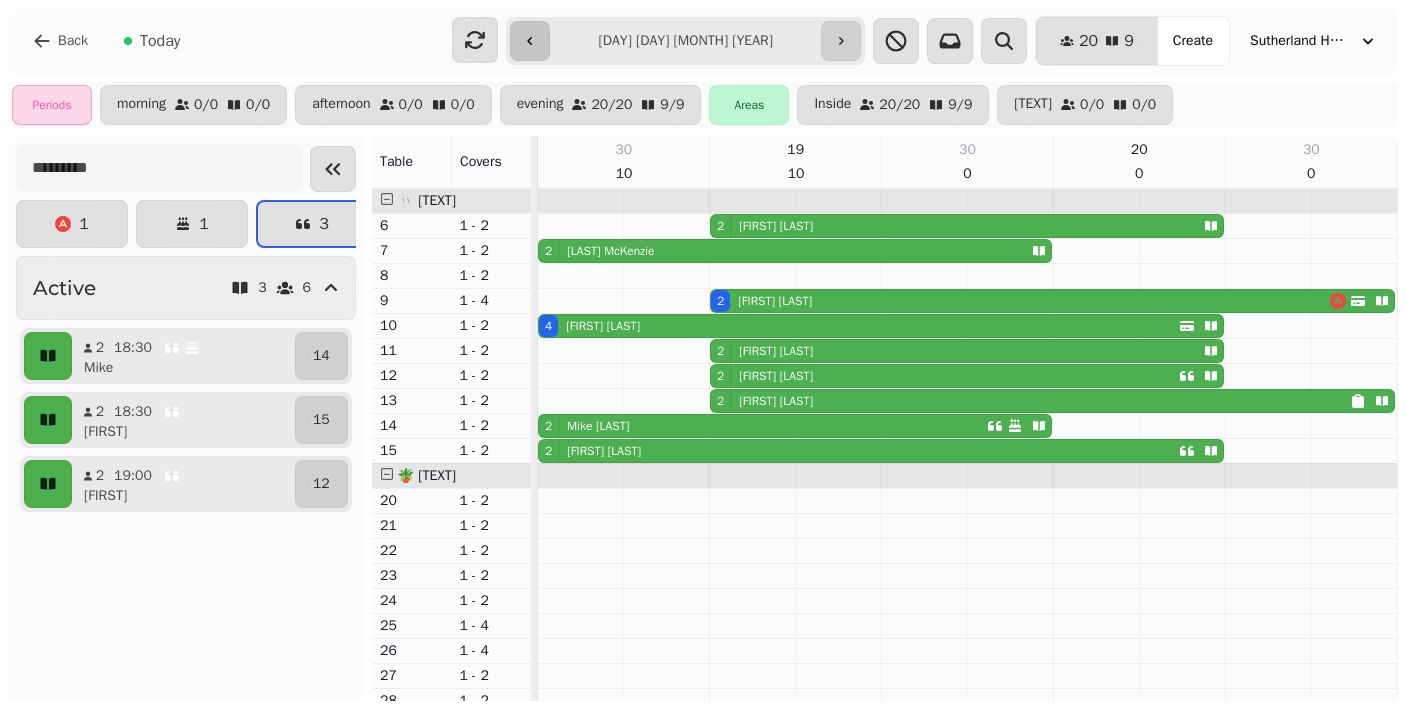 click 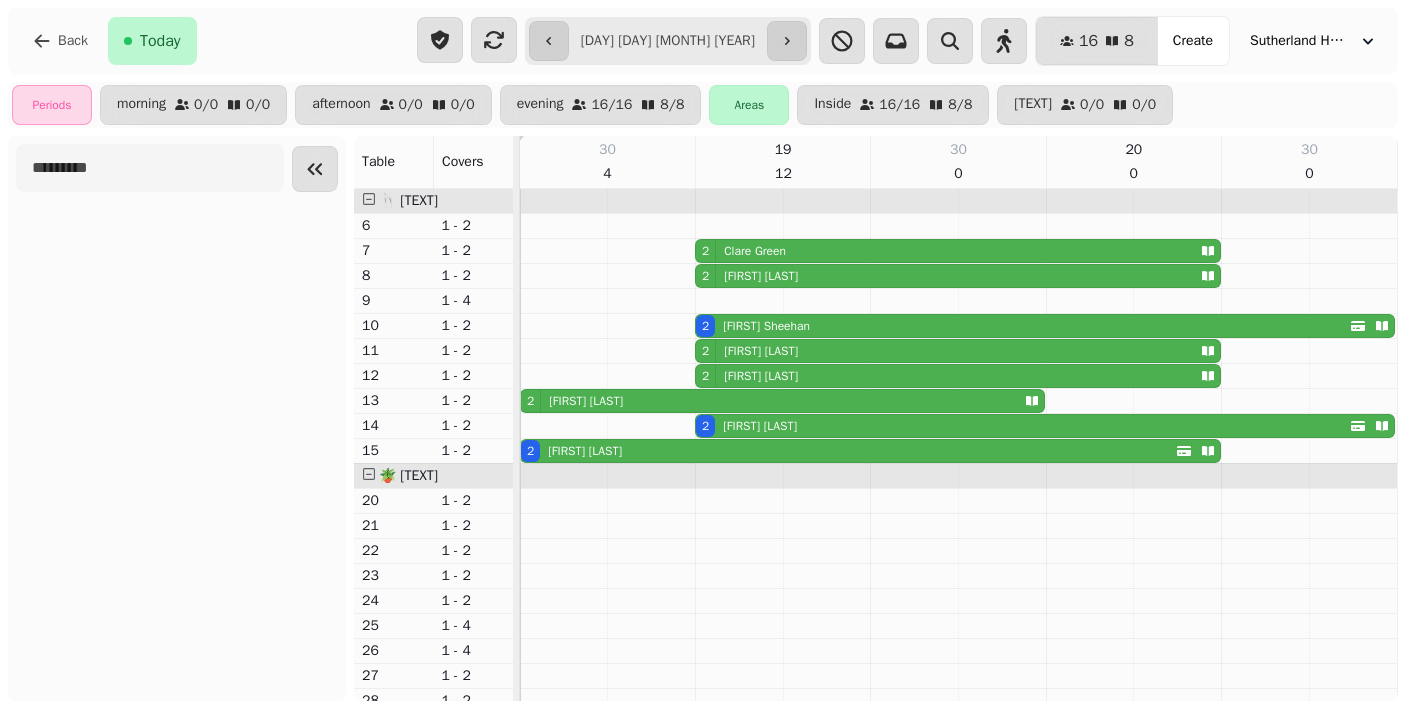 click at bounding box center [177, 418] 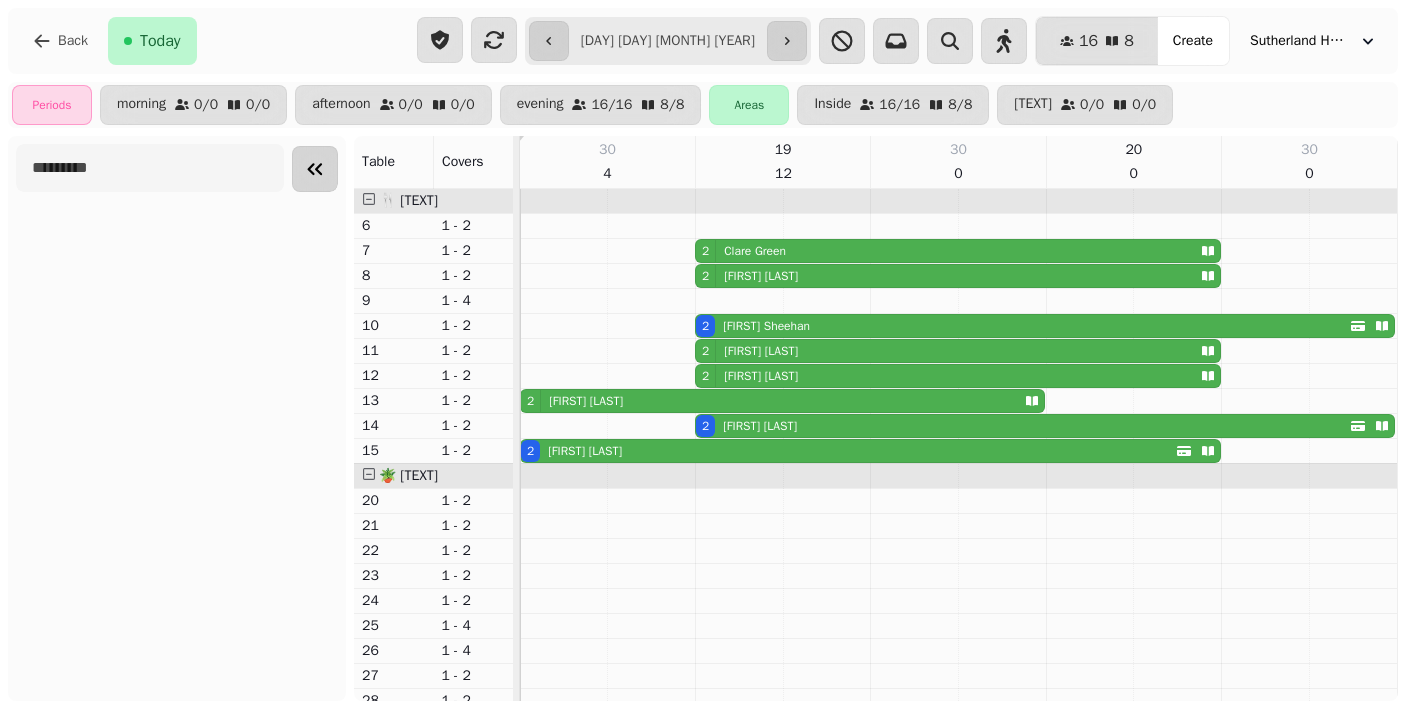 click 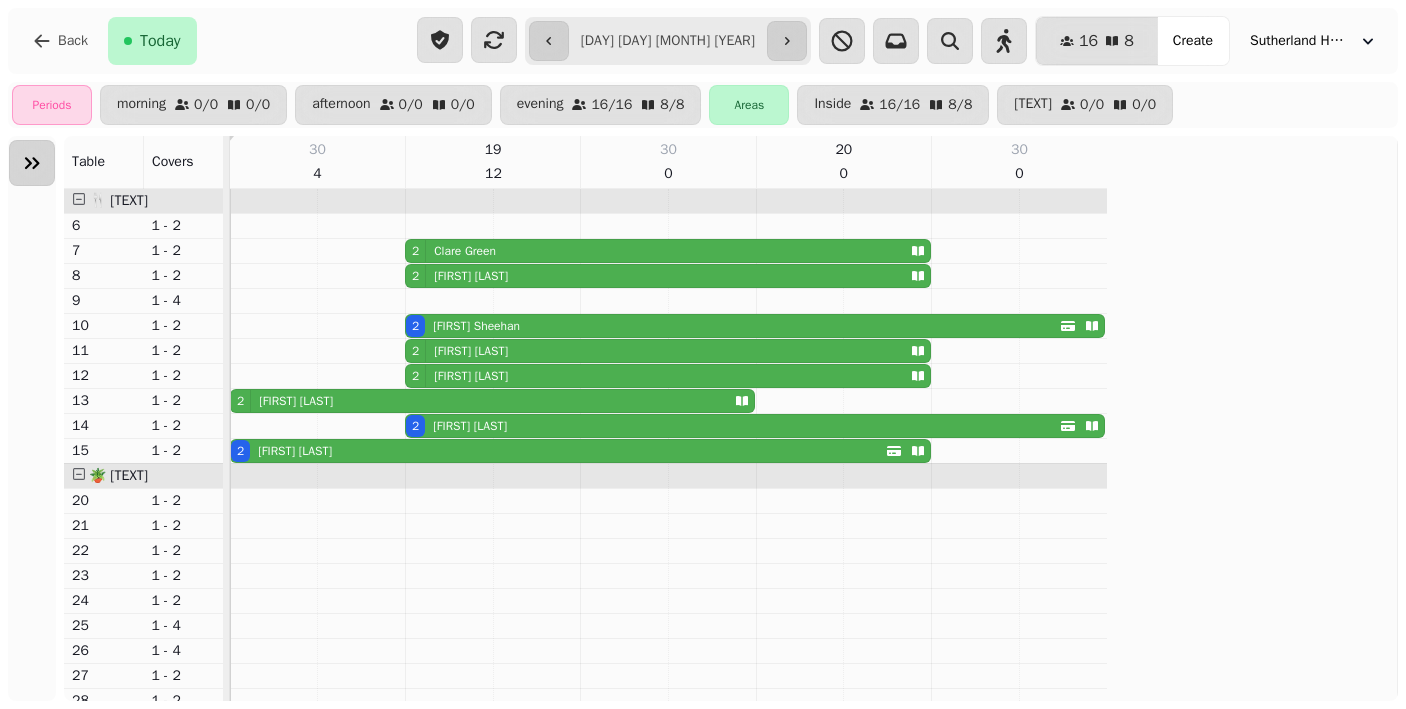 click 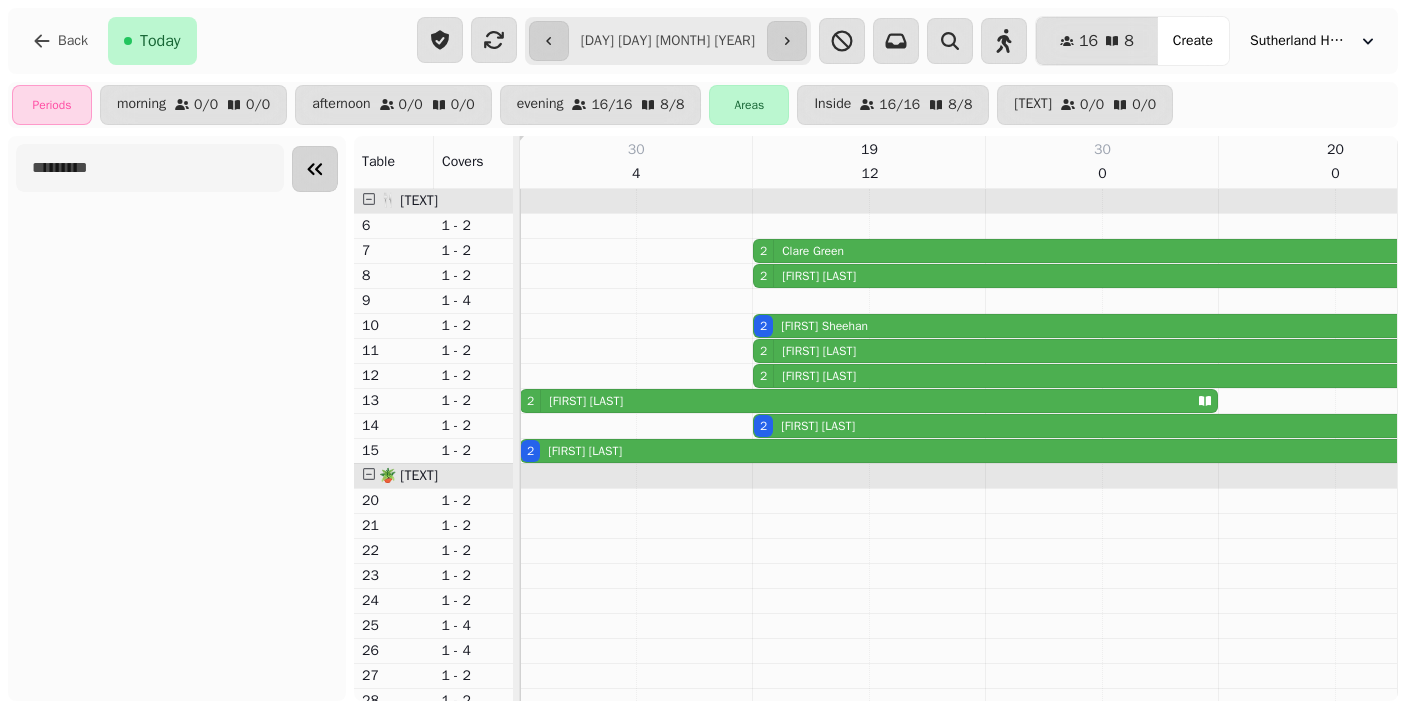 click at bounding box center [177, 418] 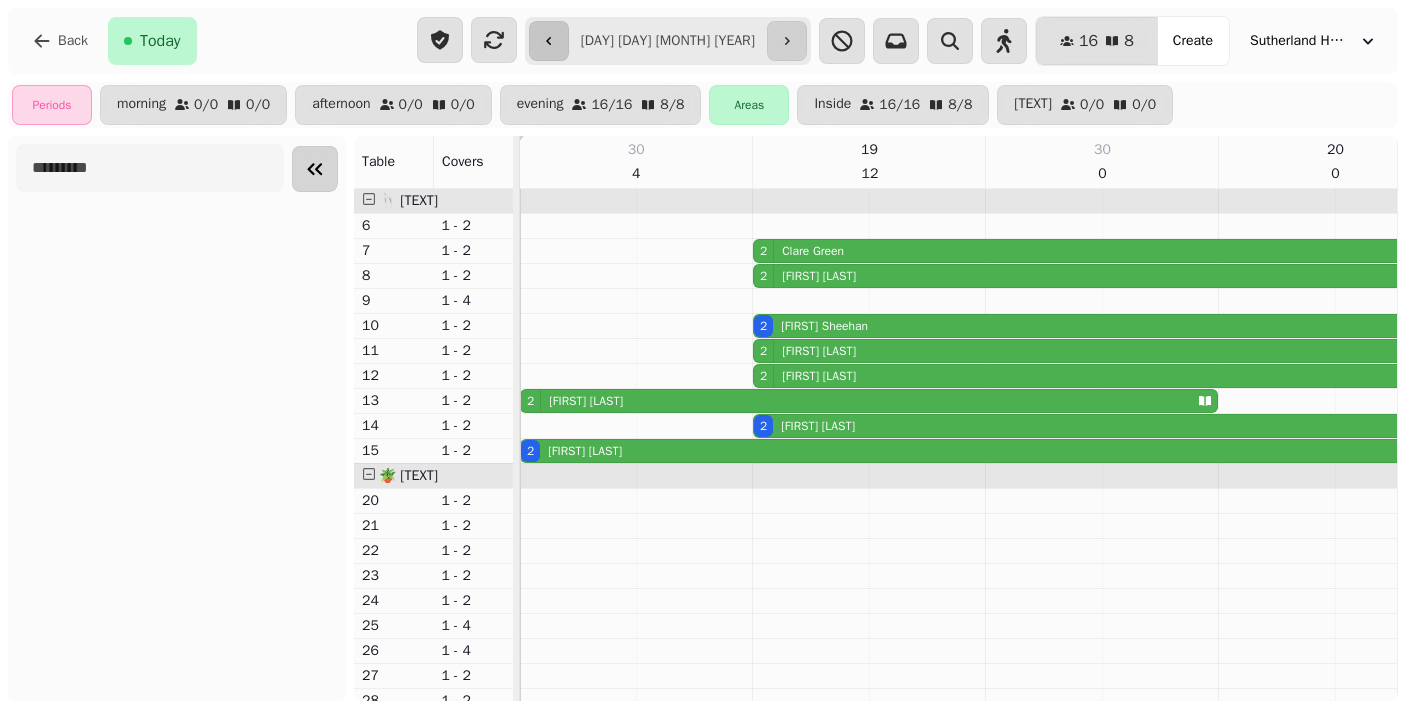 click at bounding box center [549, 41] 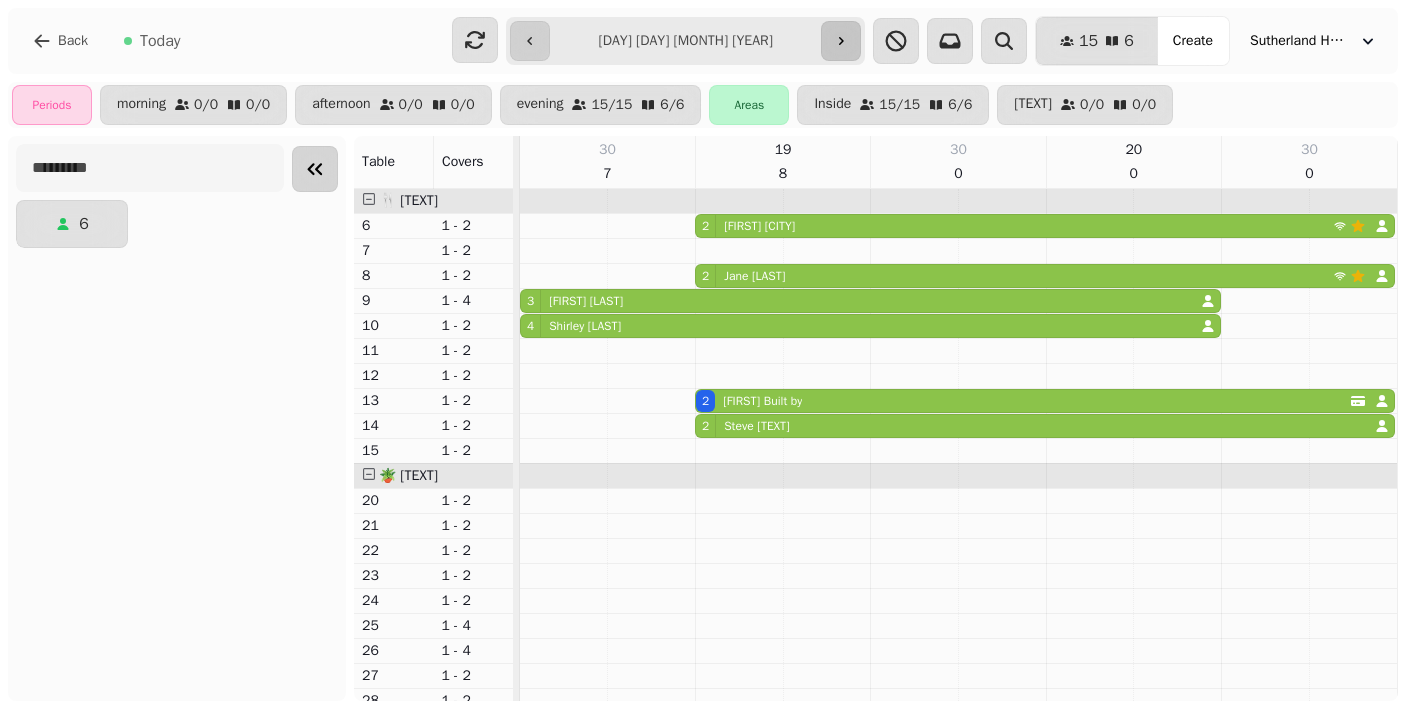 click 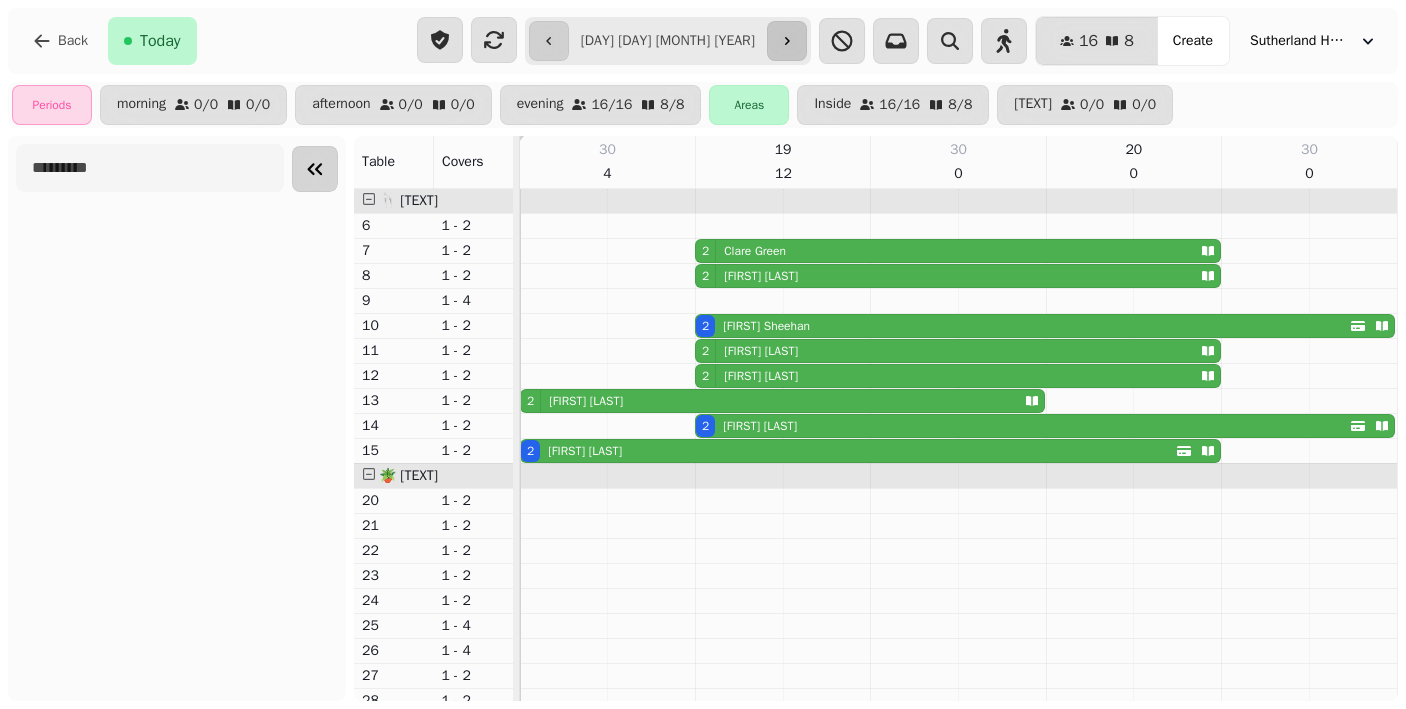 click at bounding box center [787, 41] 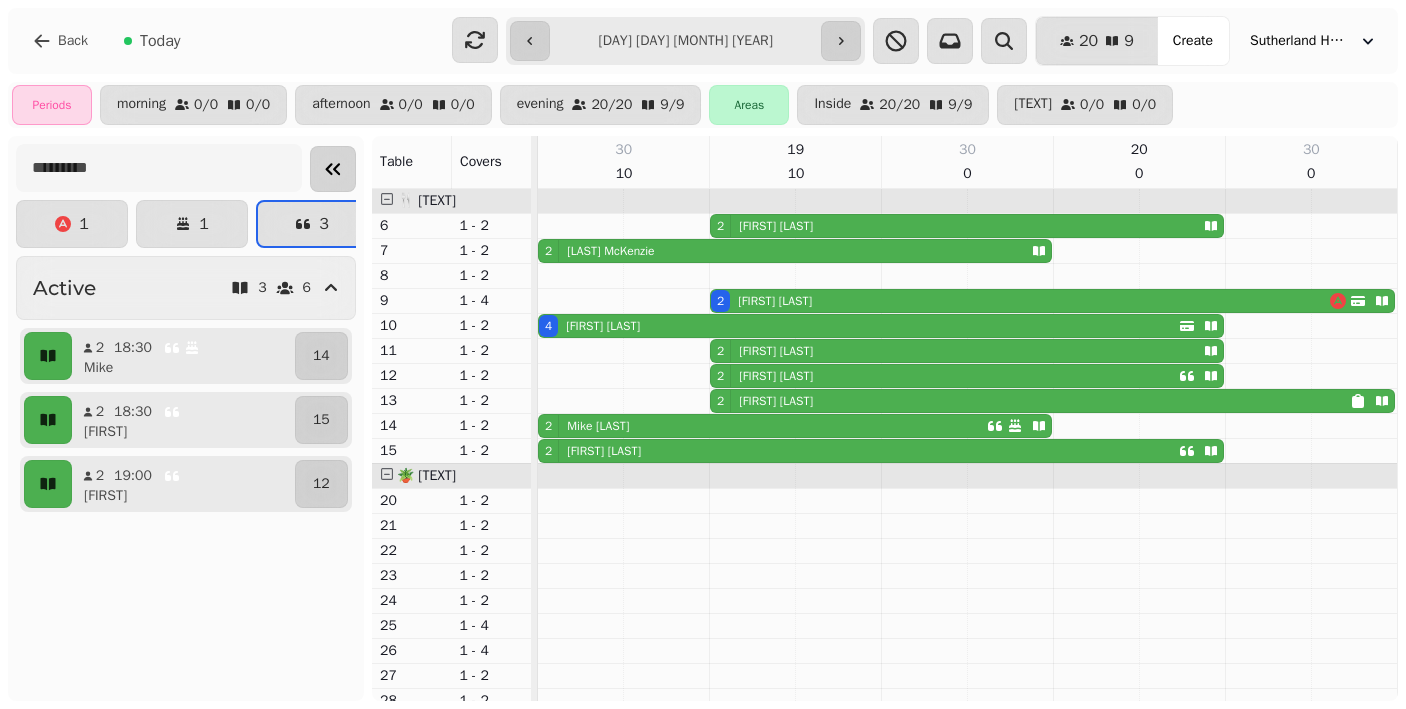 click 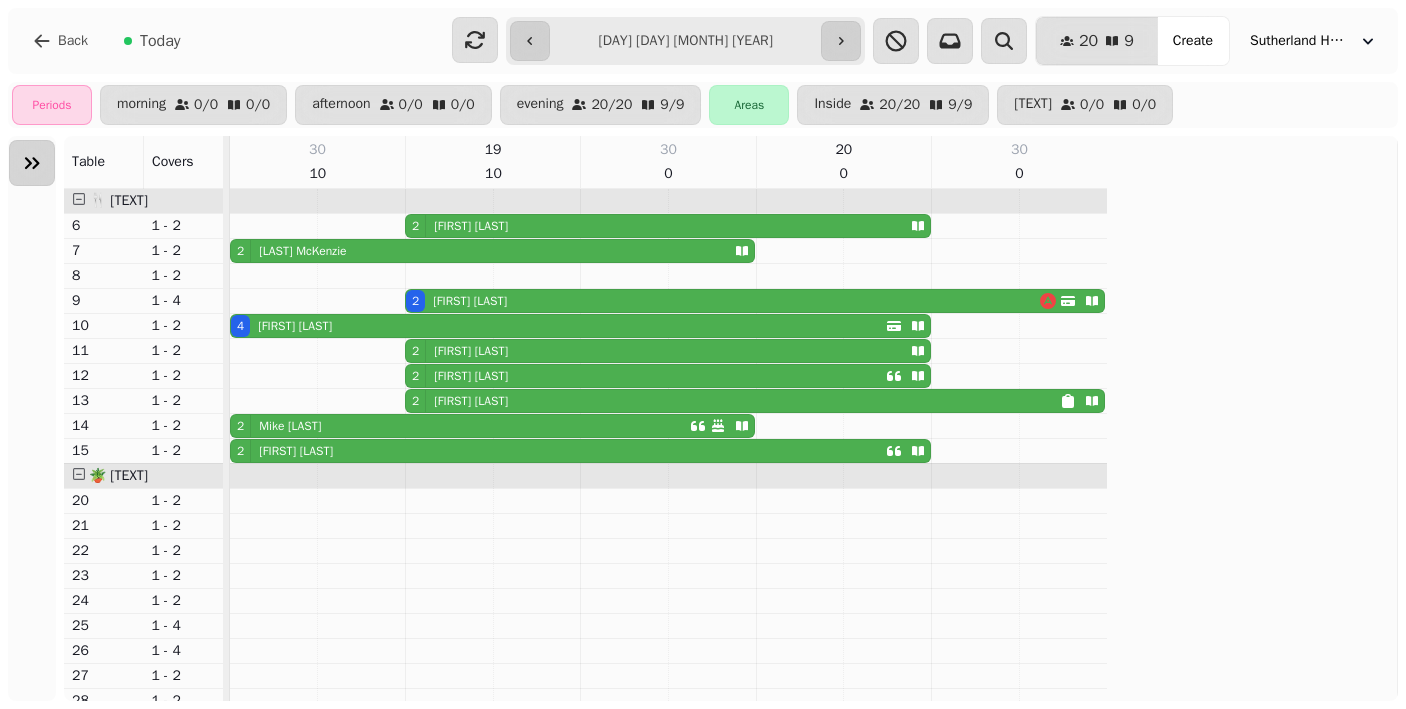click 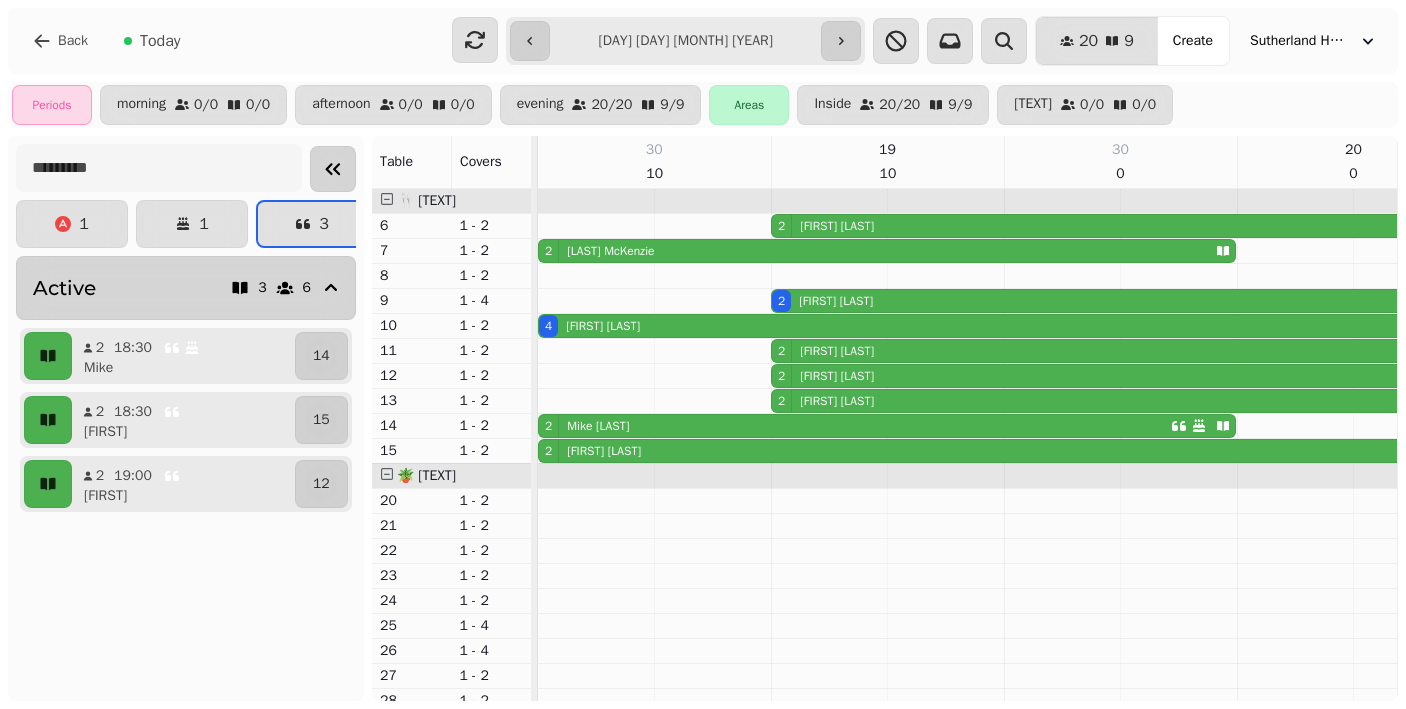 click 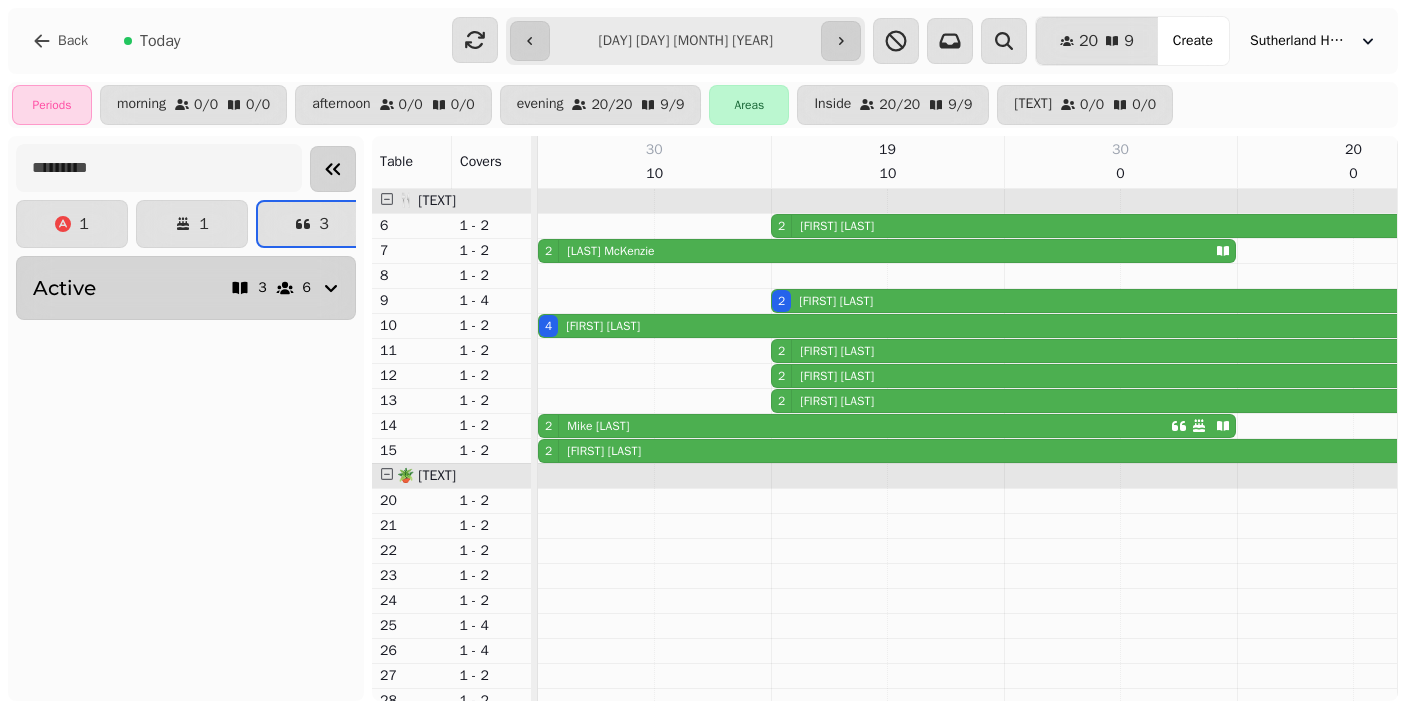 click 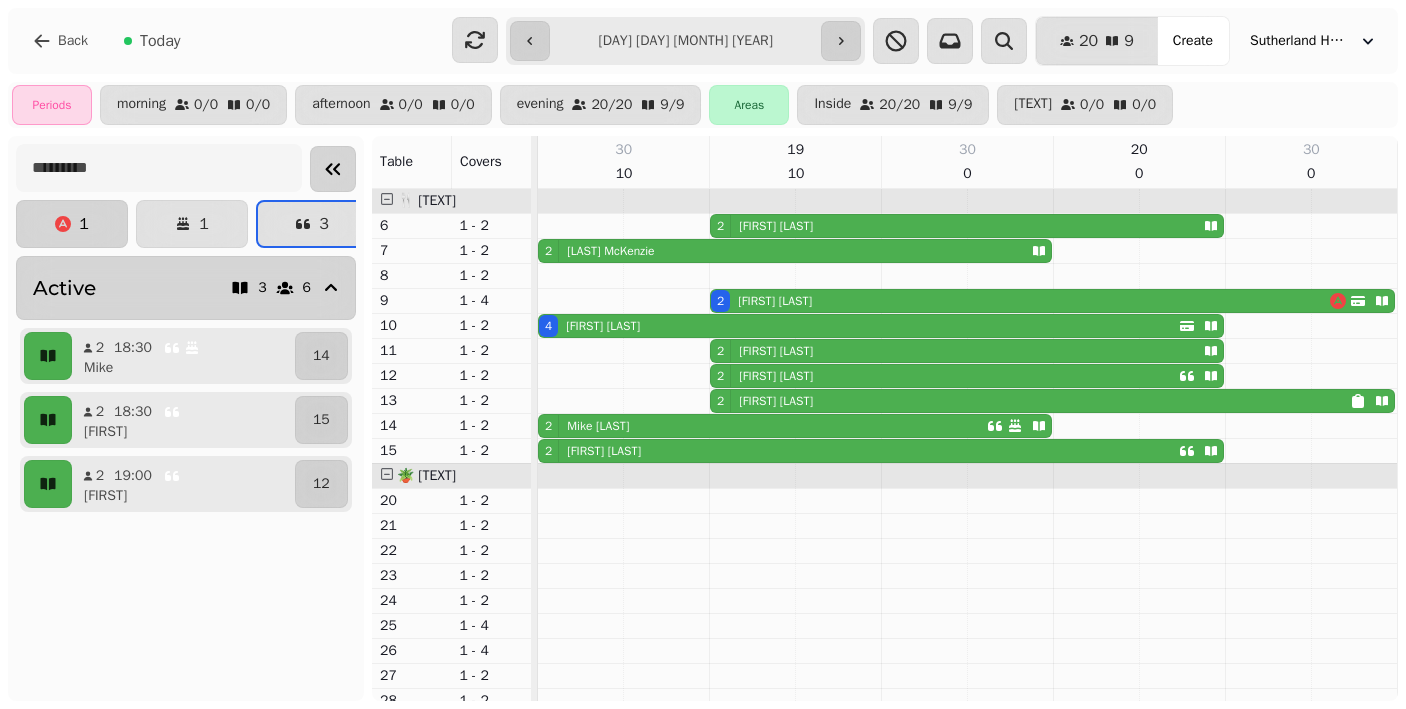 click on "1" at bounding box center (72, 224) 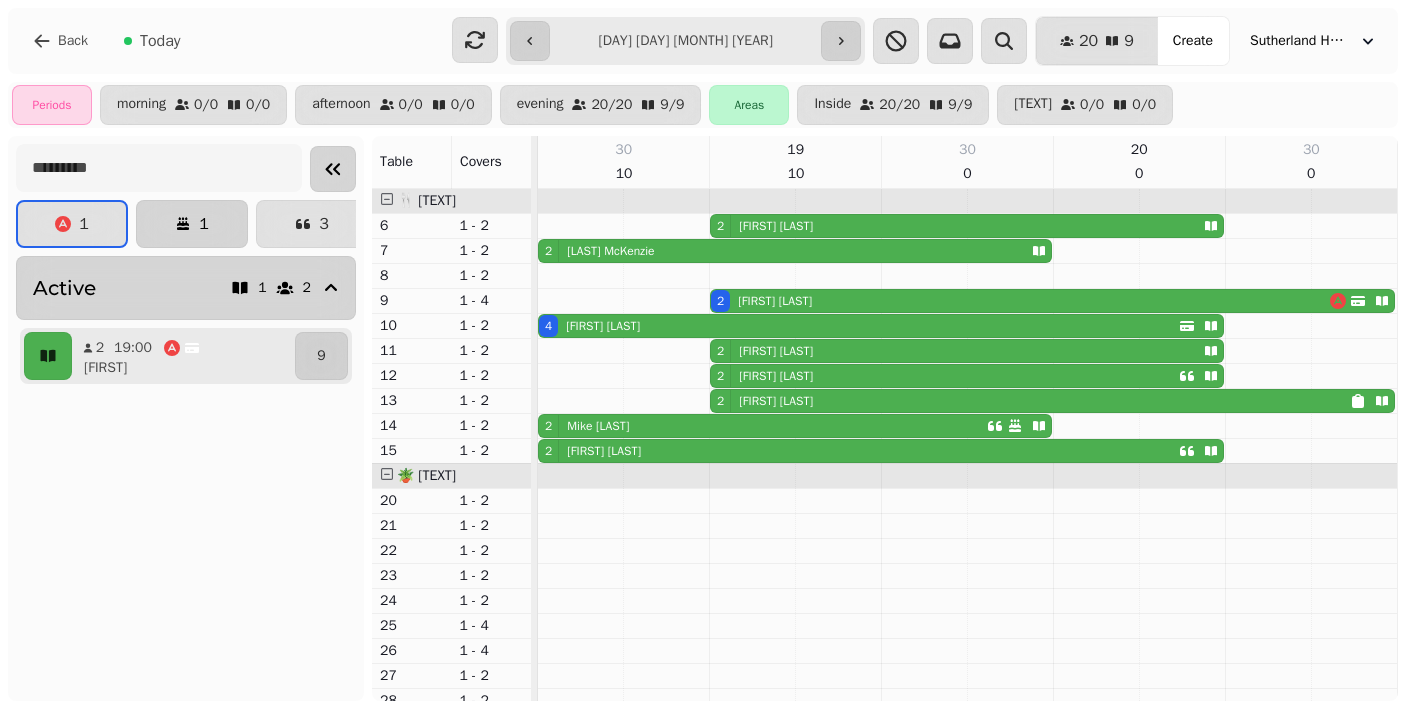 click on "1" at bounding box center (192, 224) 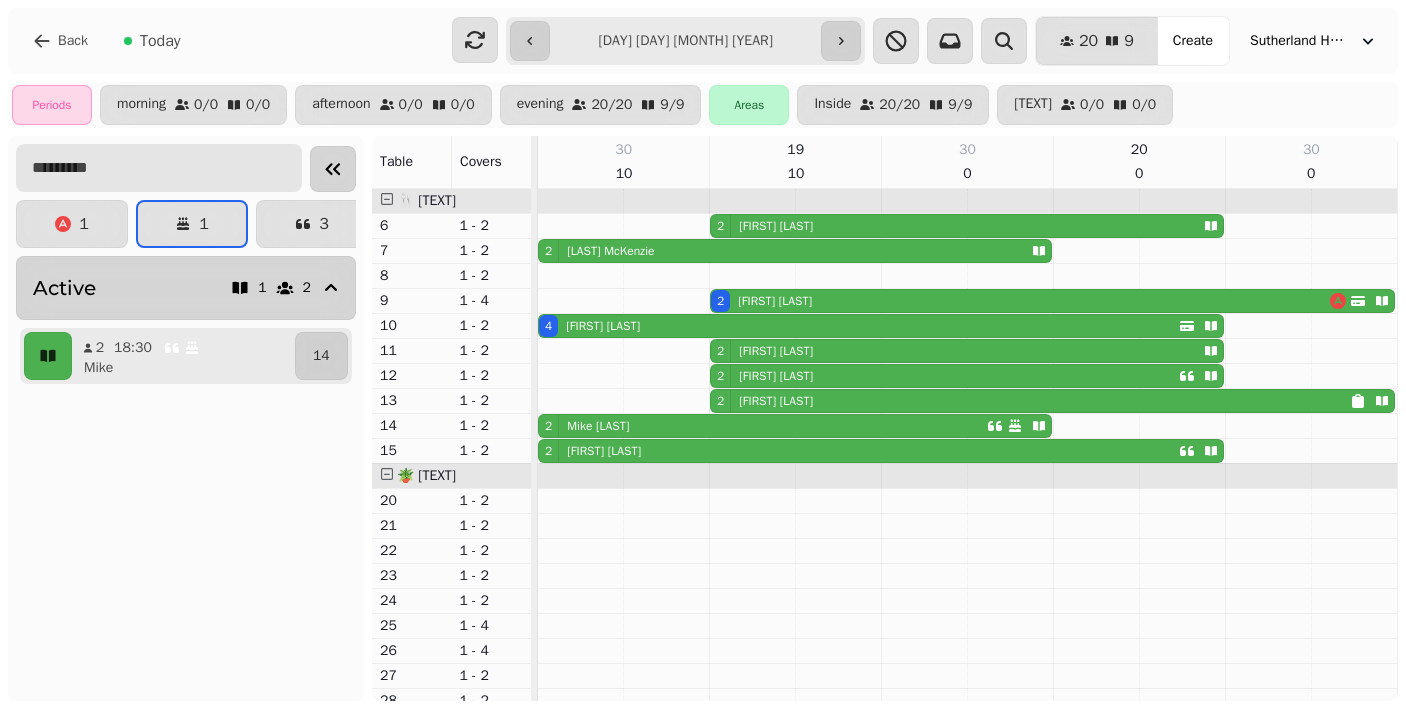 click at bounding box center (159, 168) 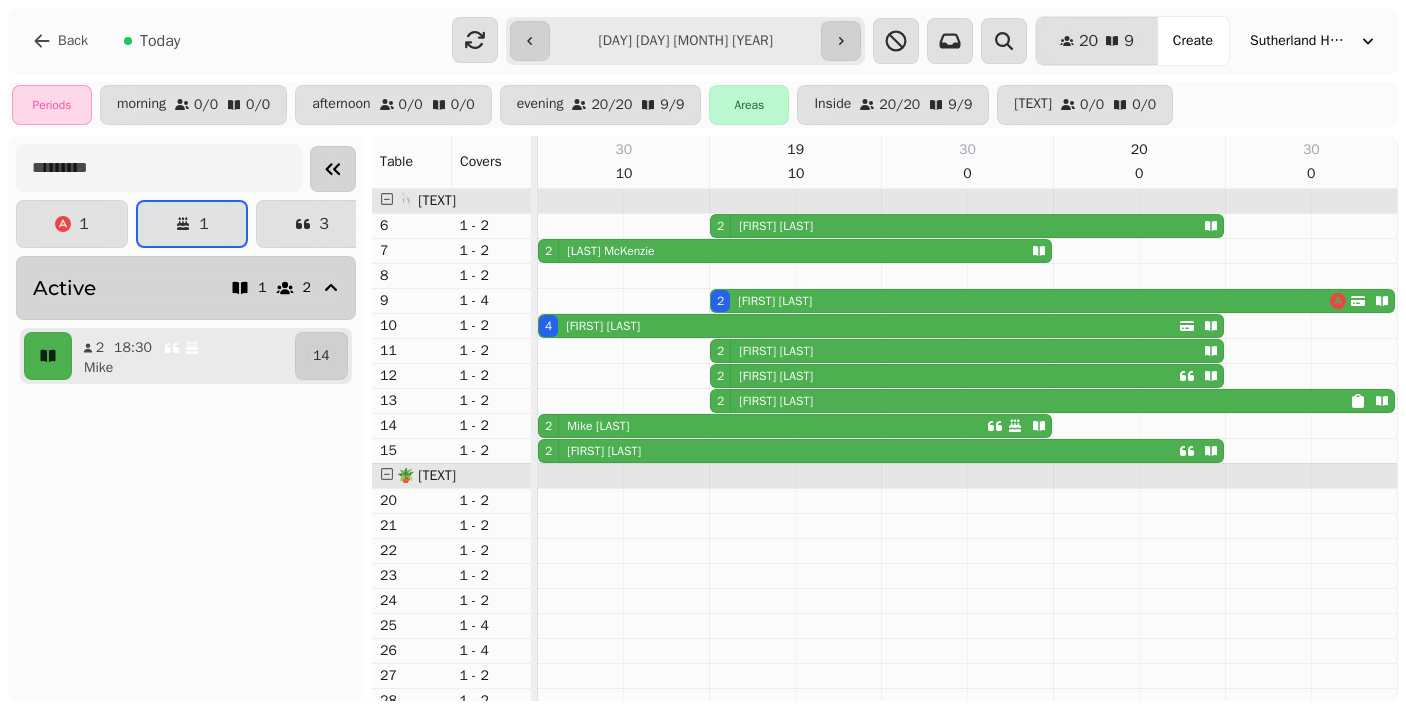 click 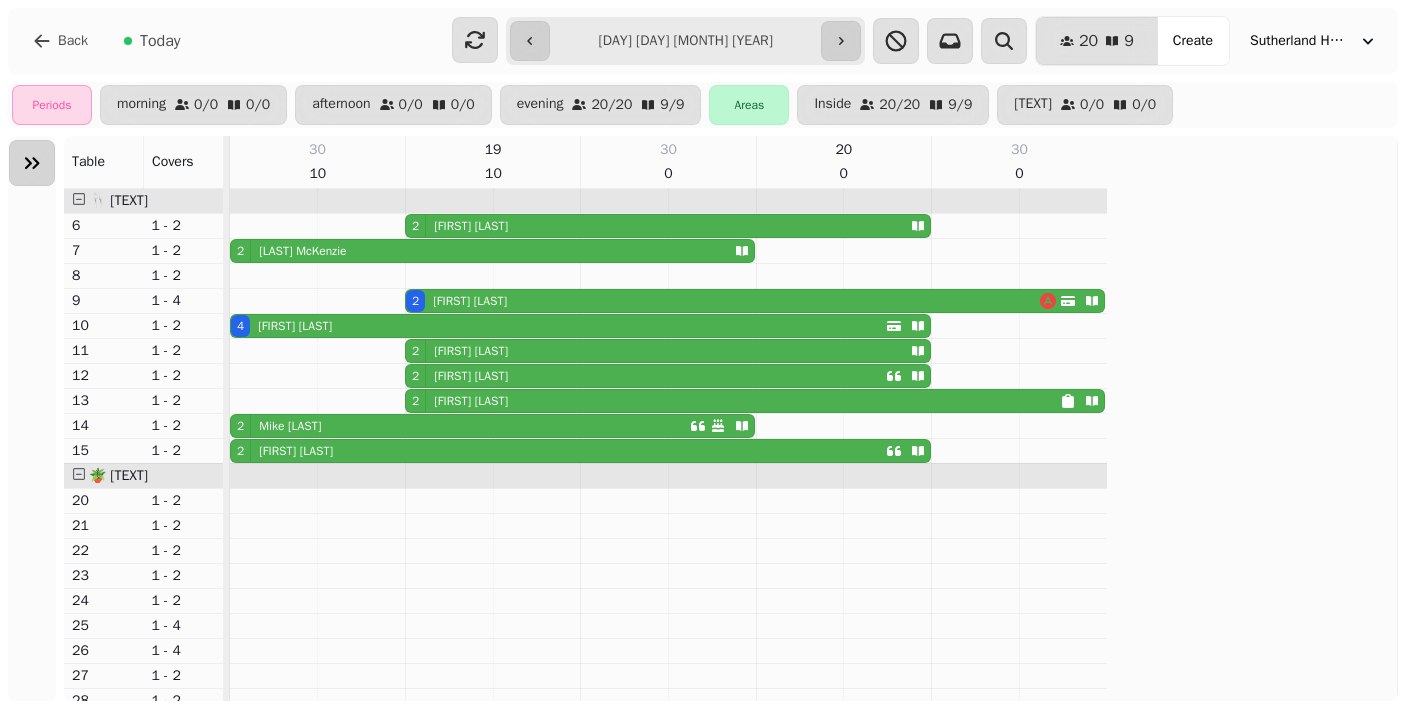 click 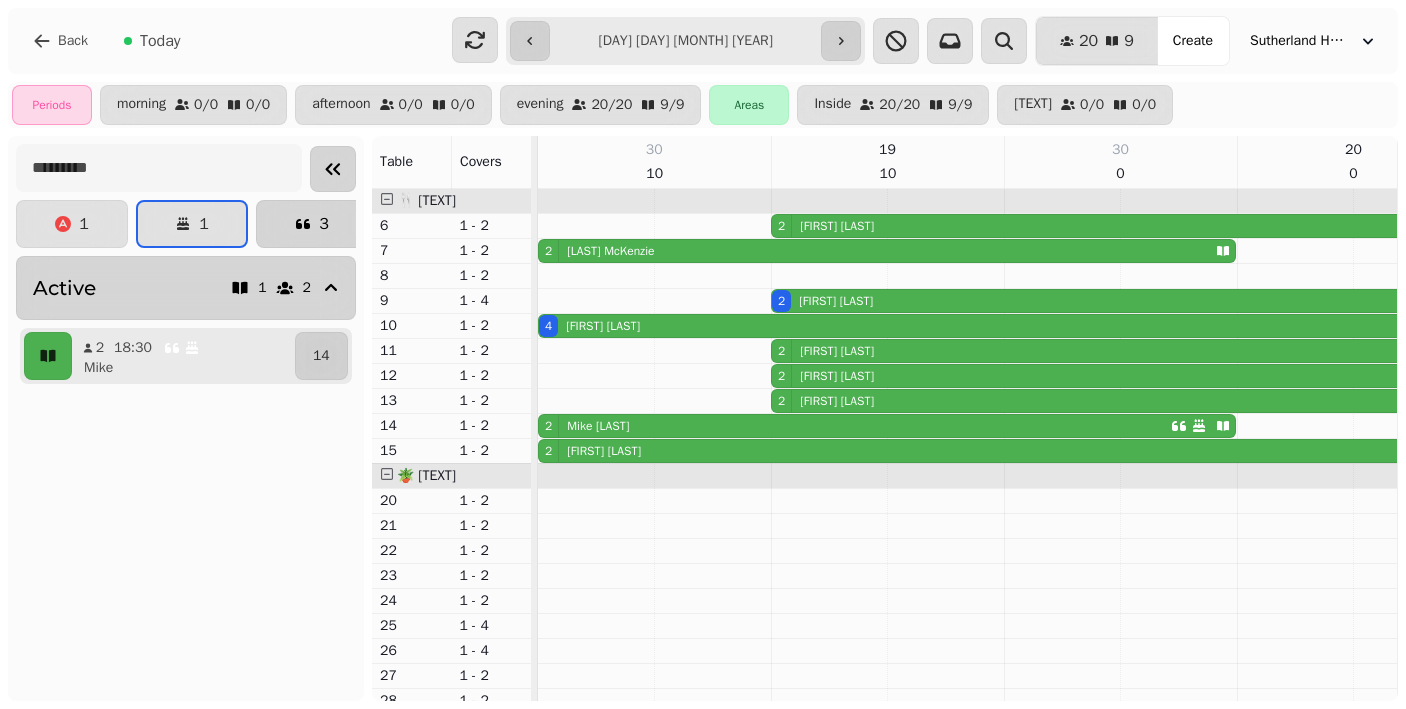 click 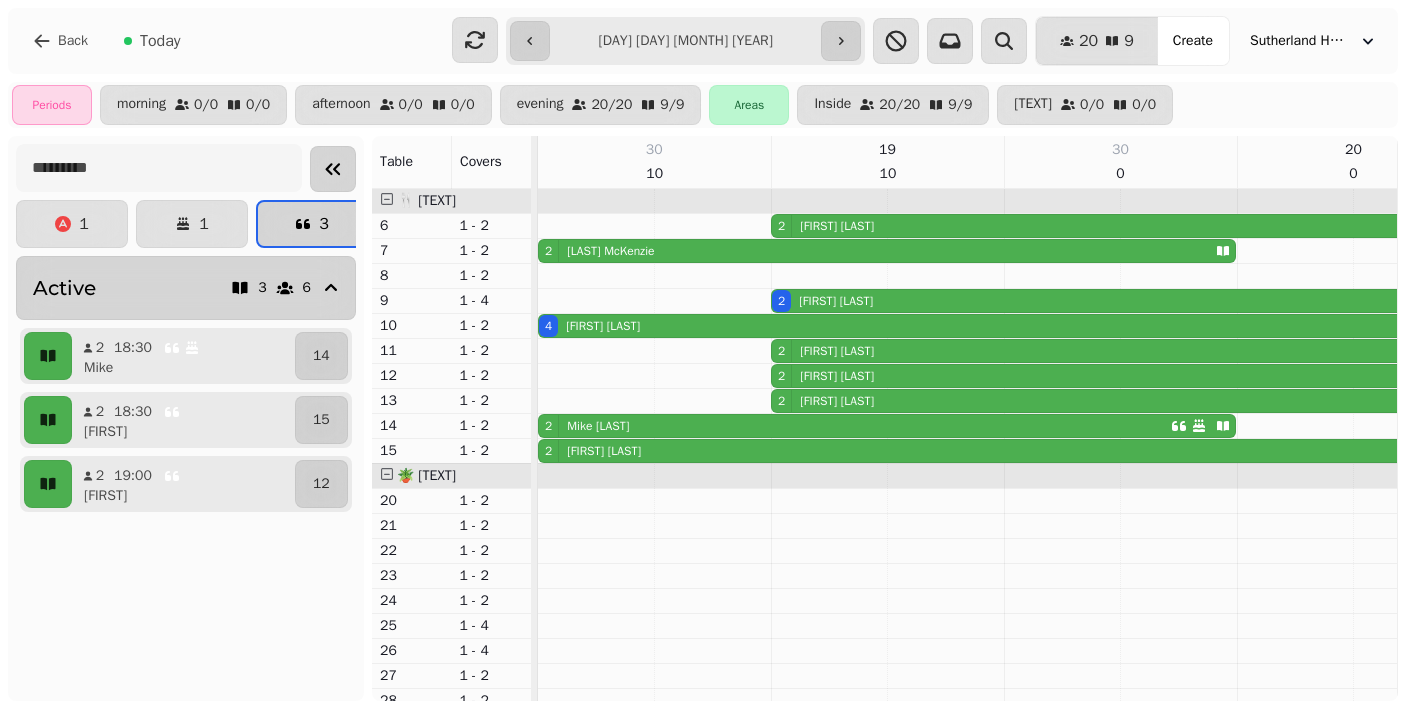 scroll, scrollTop: 0, scrollLeft: 13, axis: horizontal 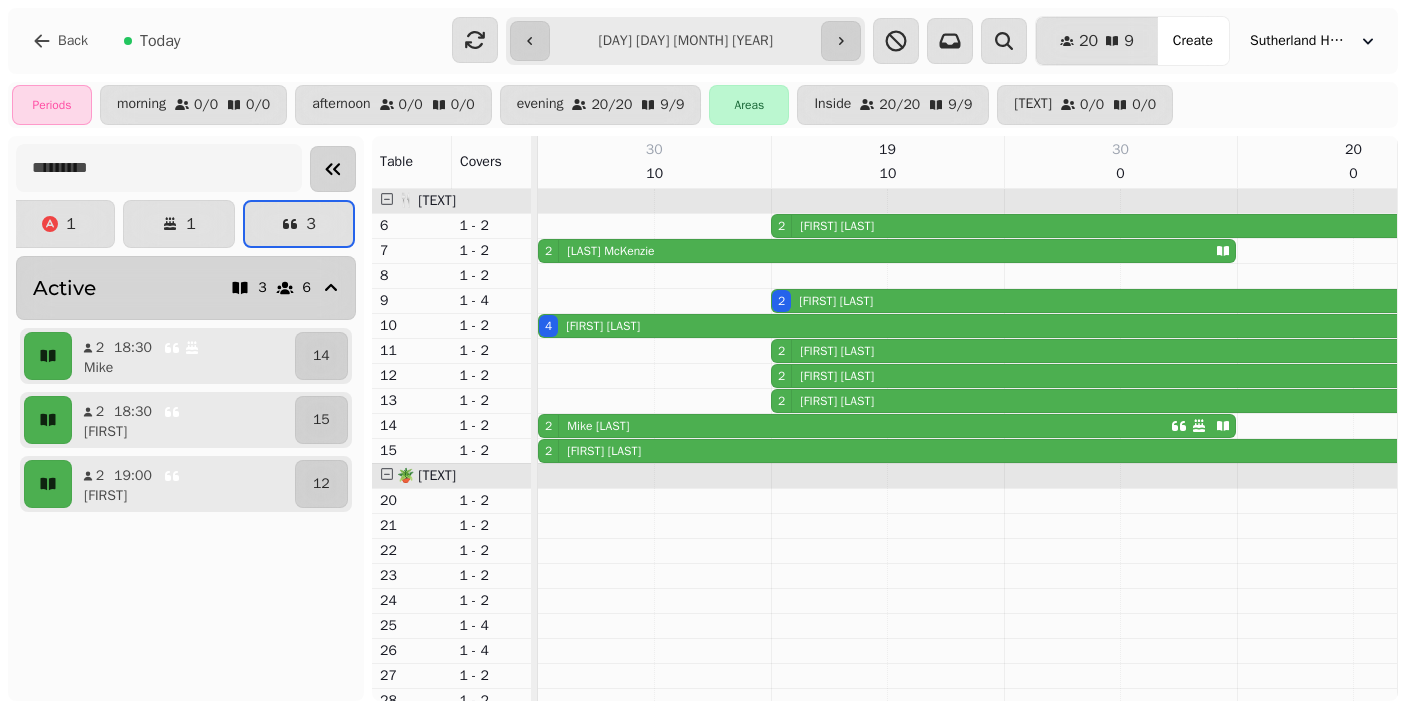 click 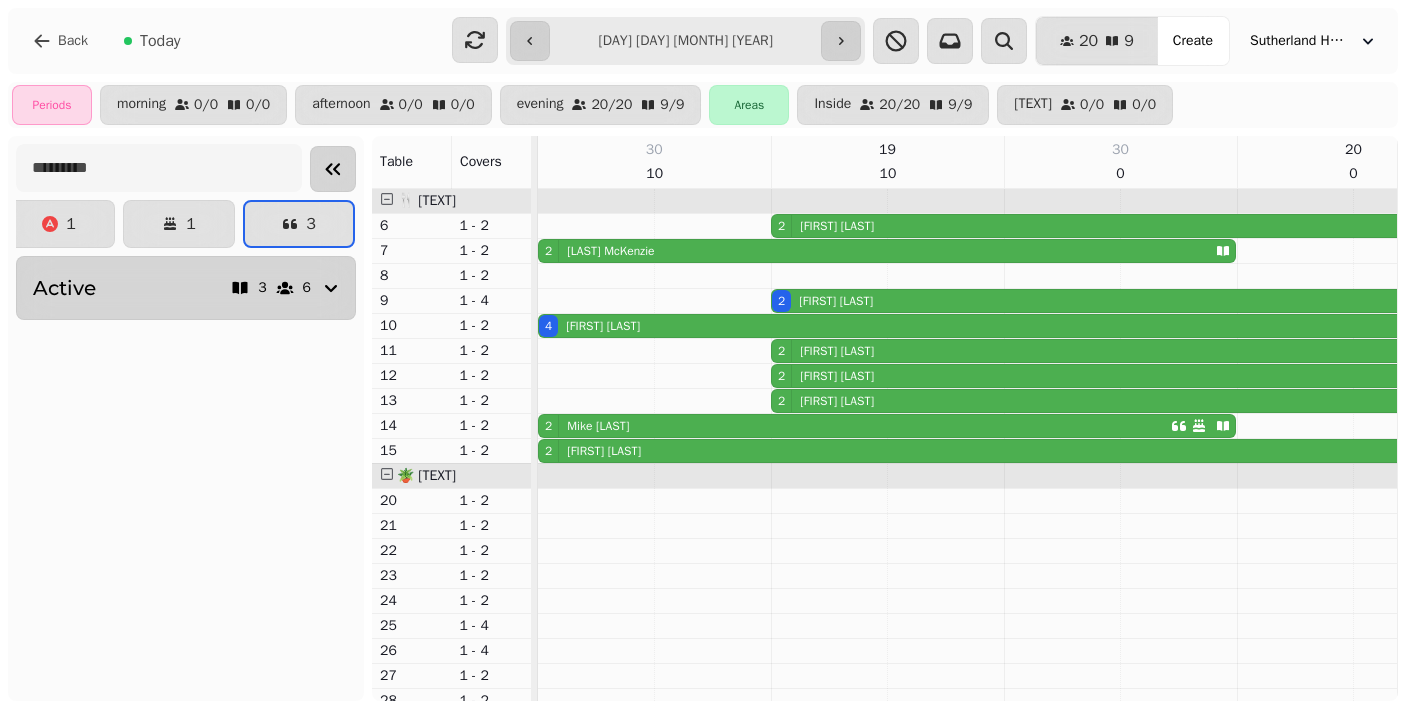 click 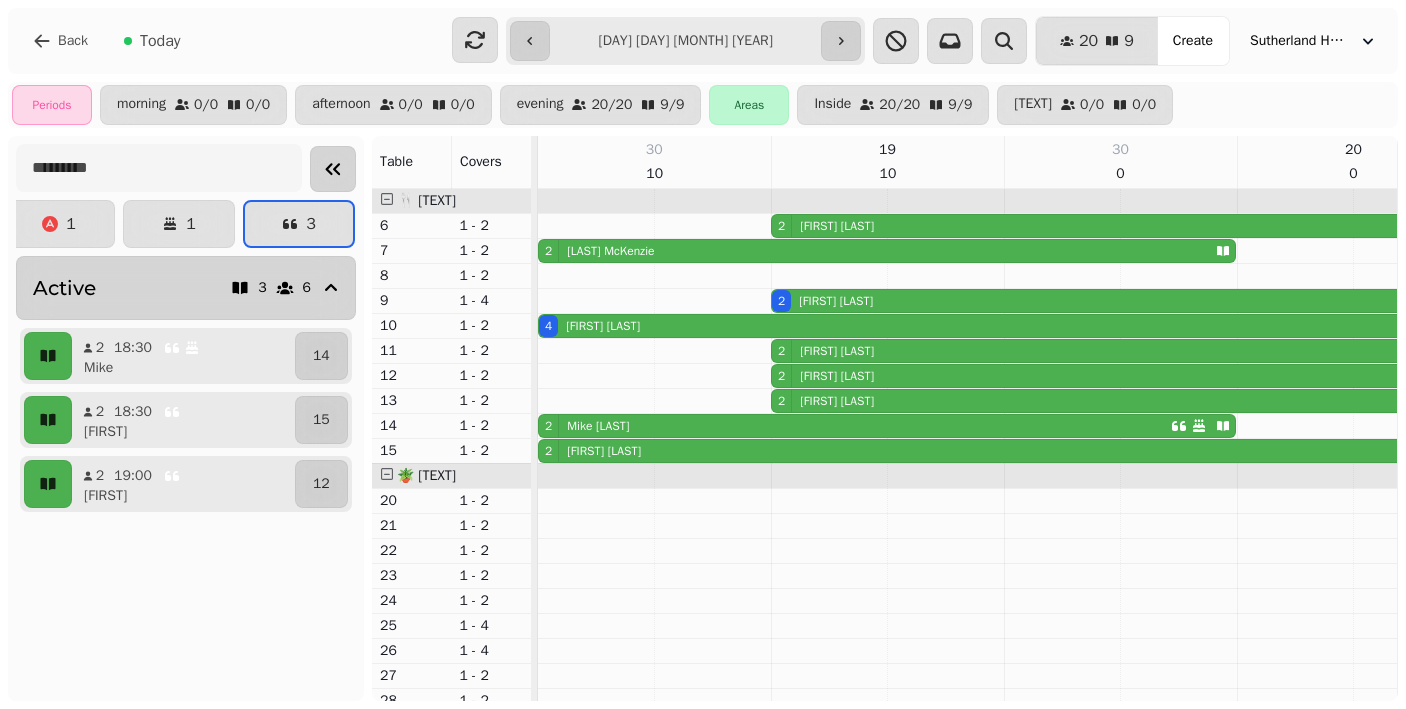 click 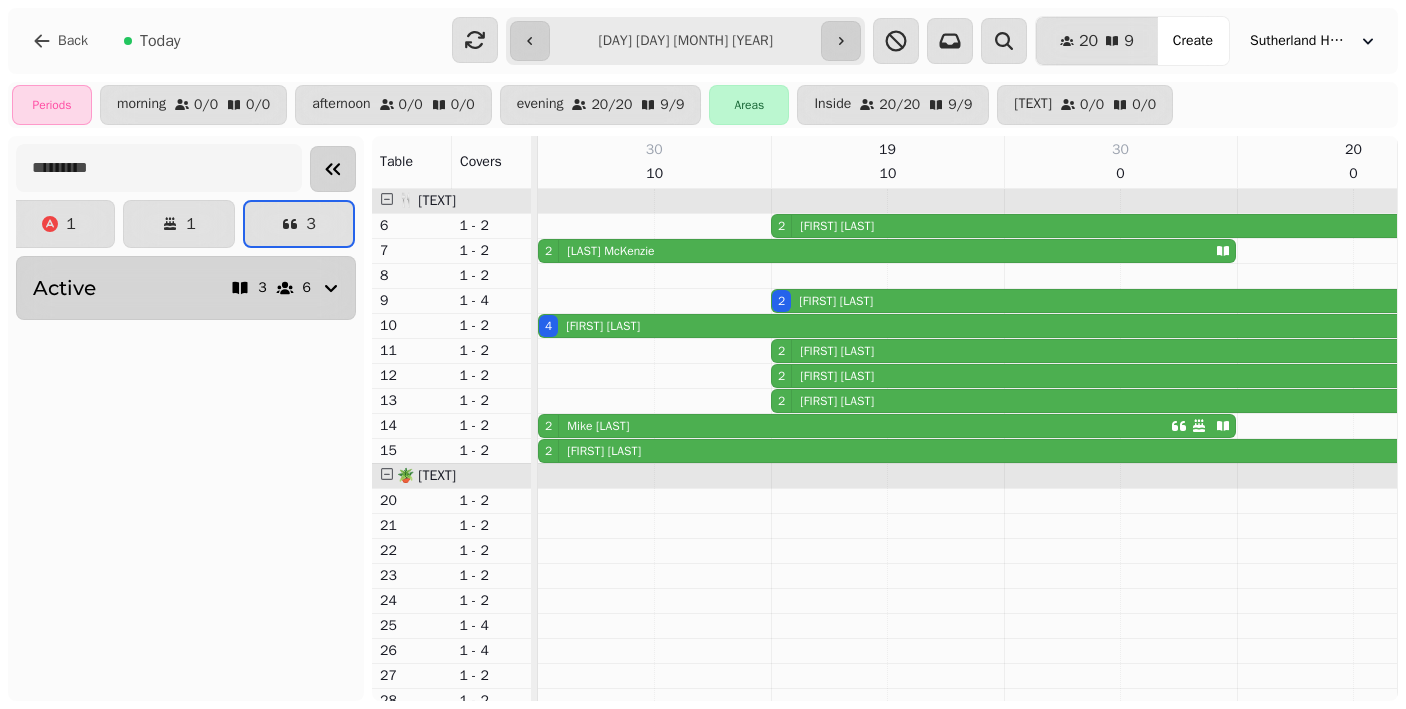 click 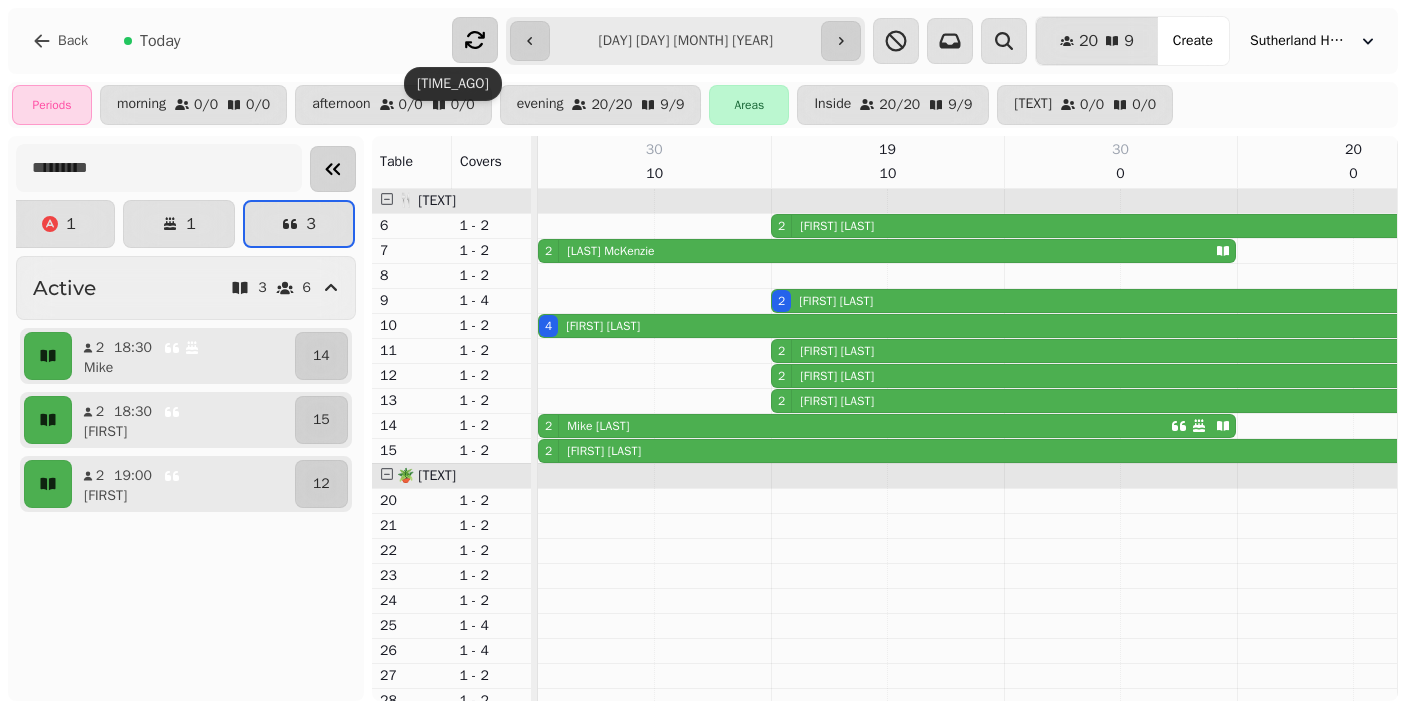 click 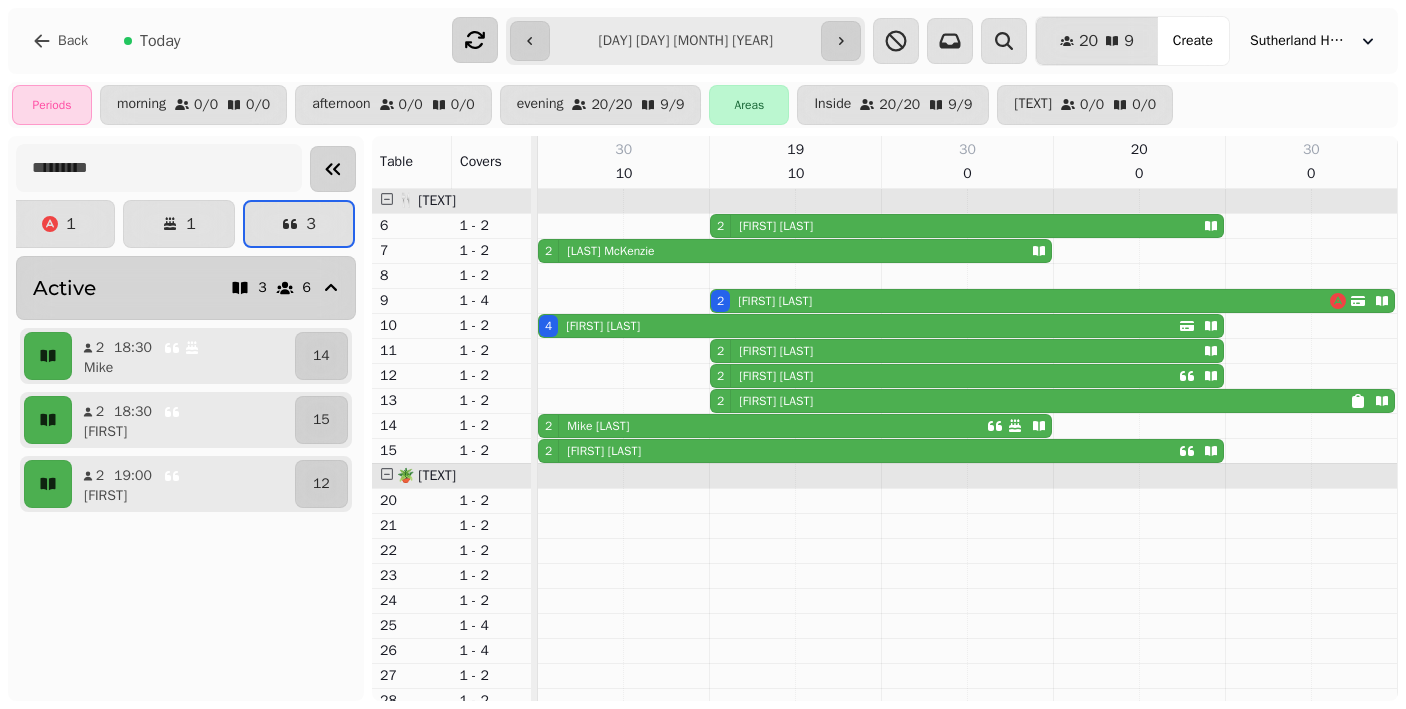 click on "[TEXT] [NUMBER] [NUMBER]" at bounding box center (188, 288) 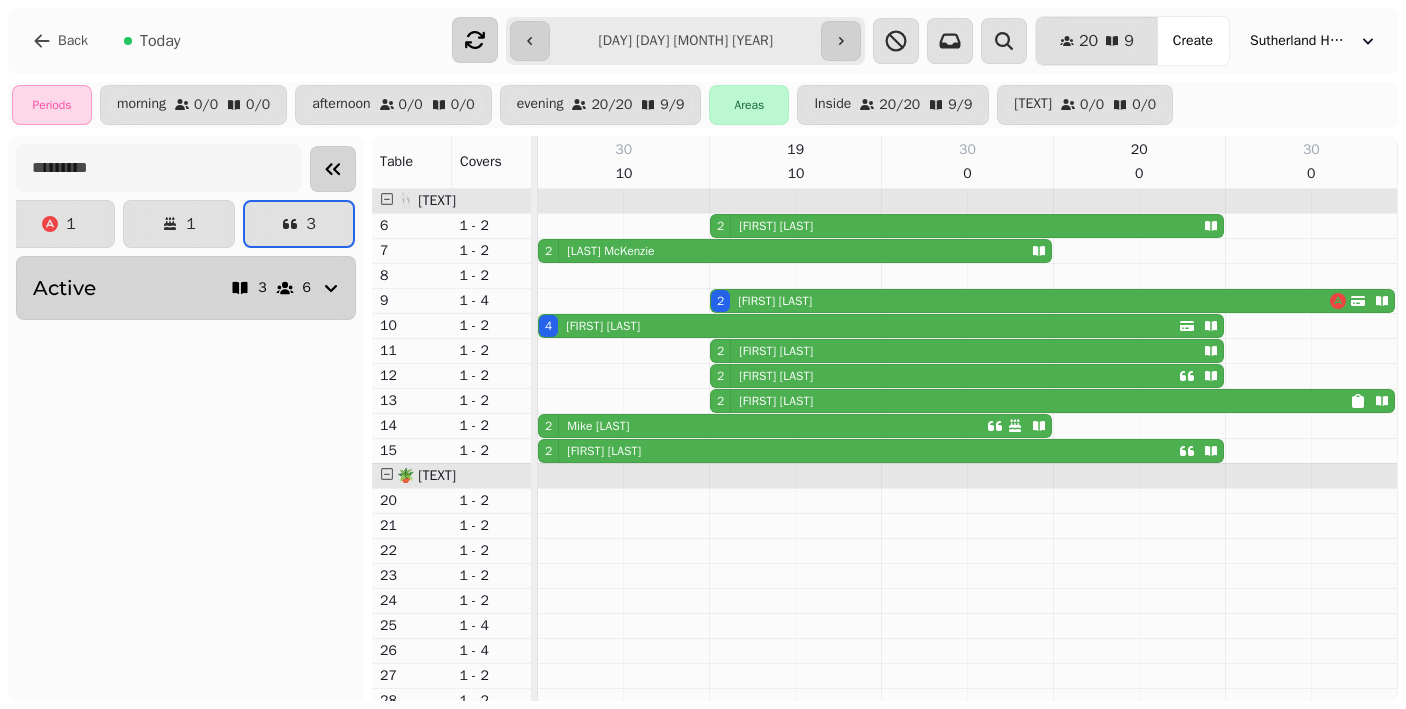 click on "[TEXT] [NUMBER] [NUMBER]" at bounding box center (188, 288) 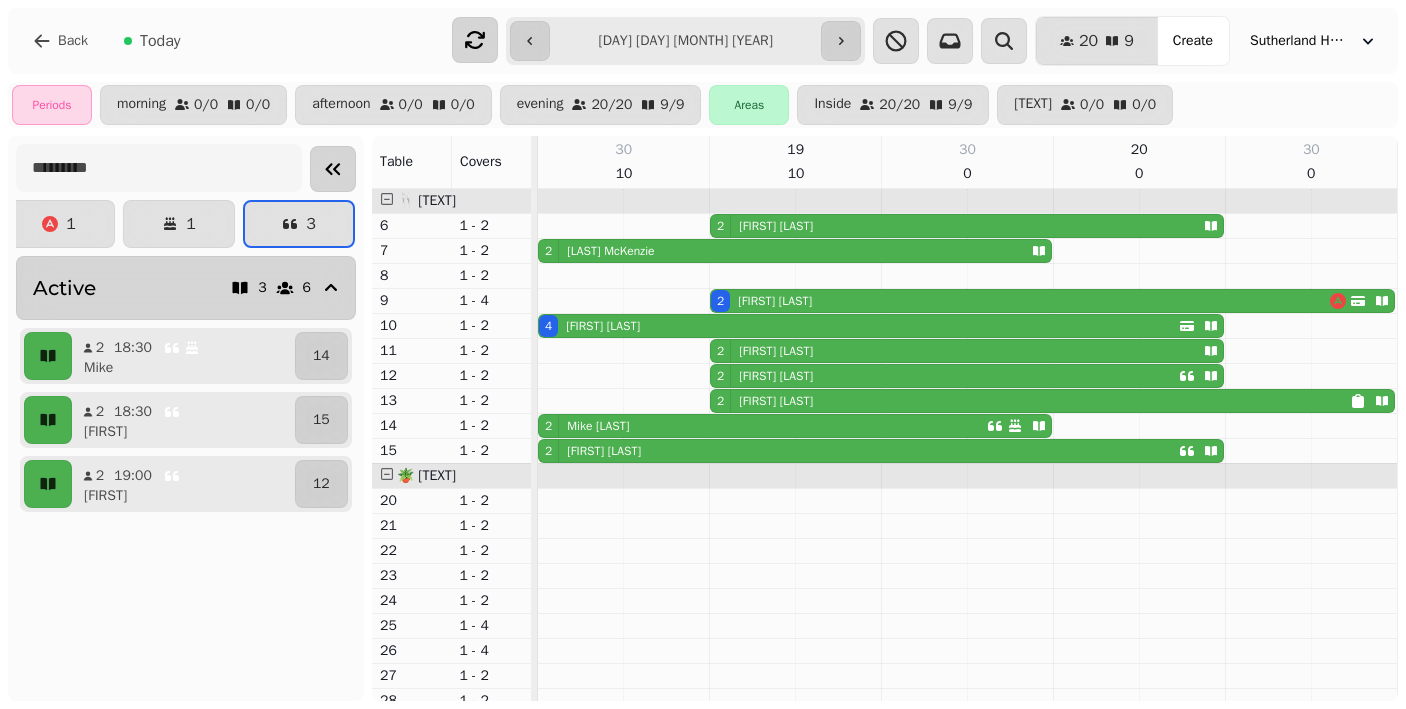 click 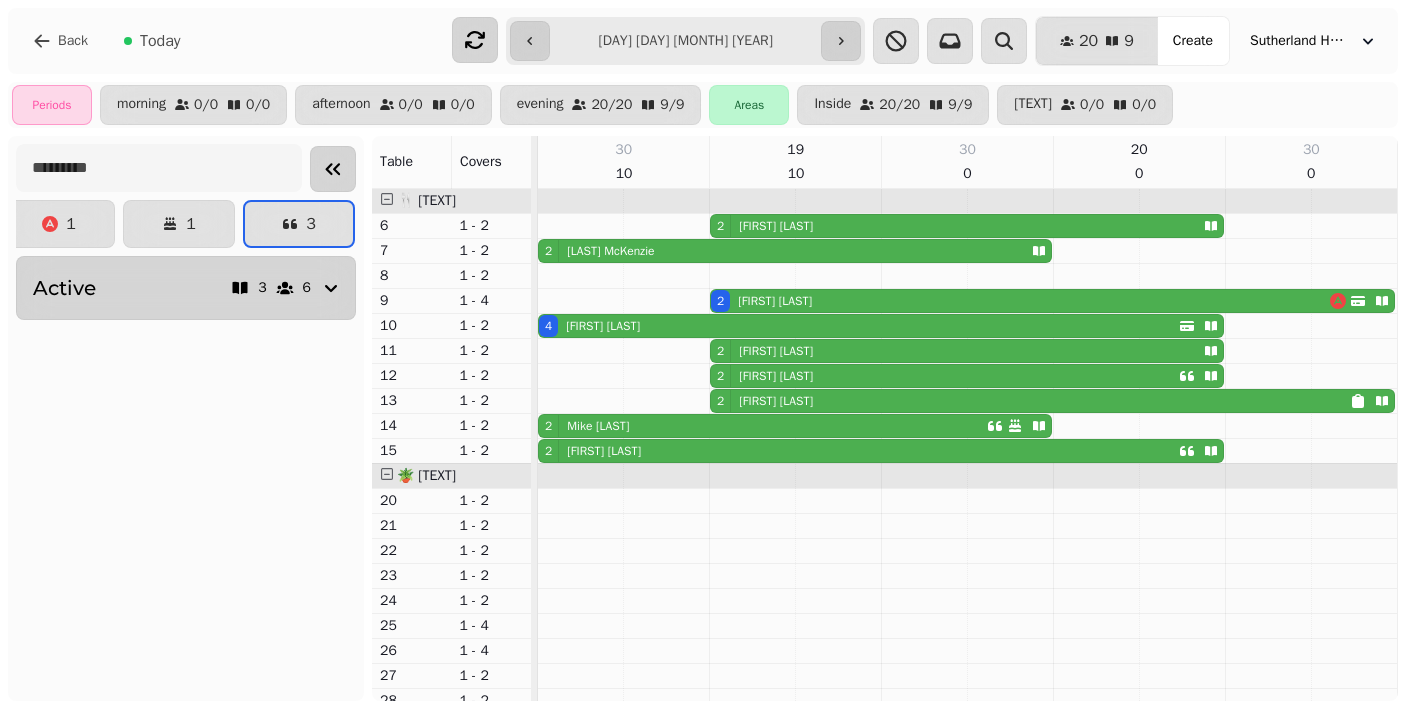 click 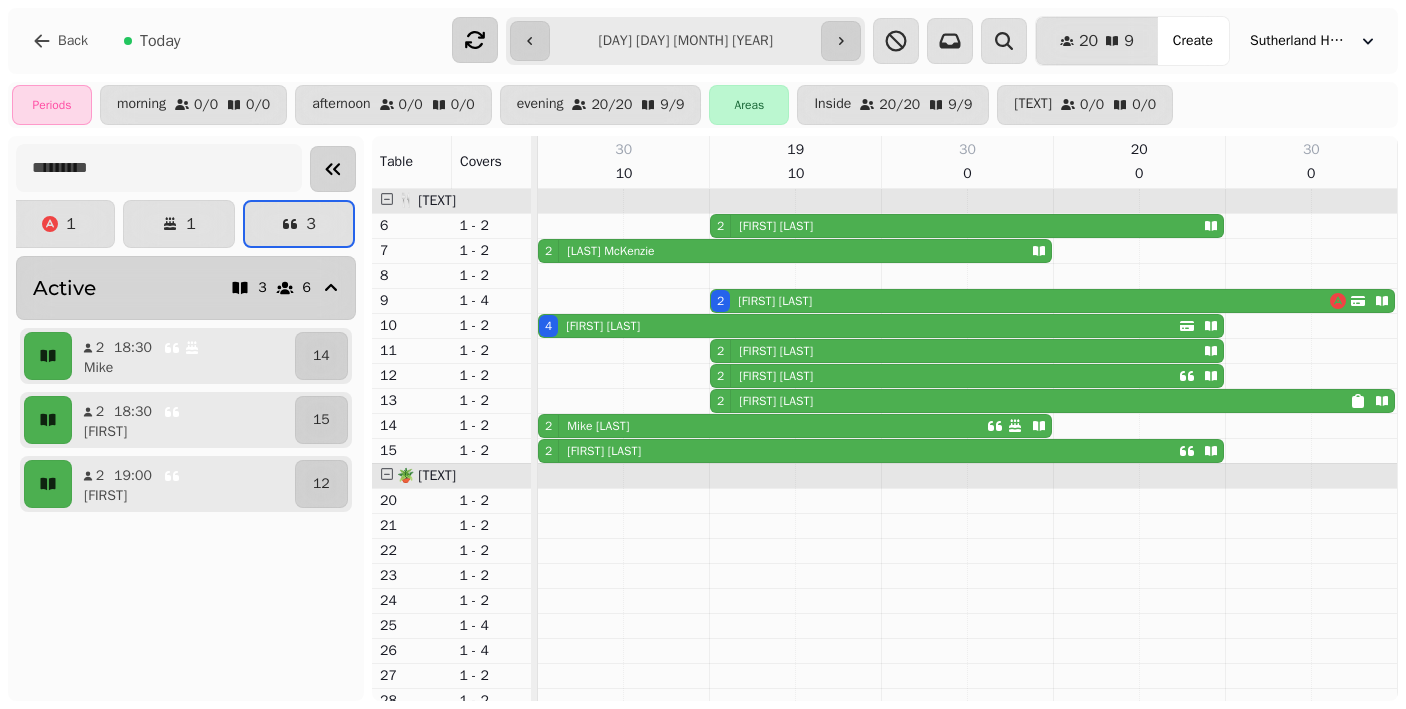 click 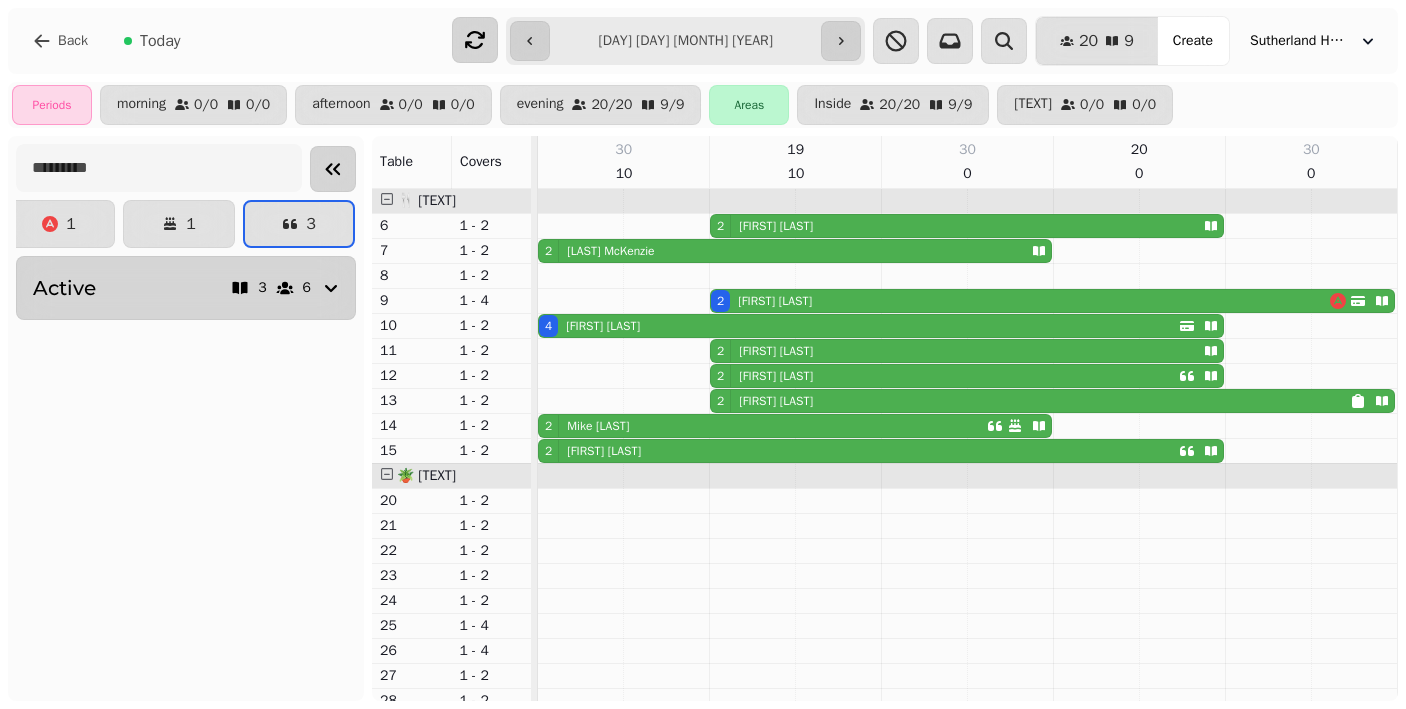 click 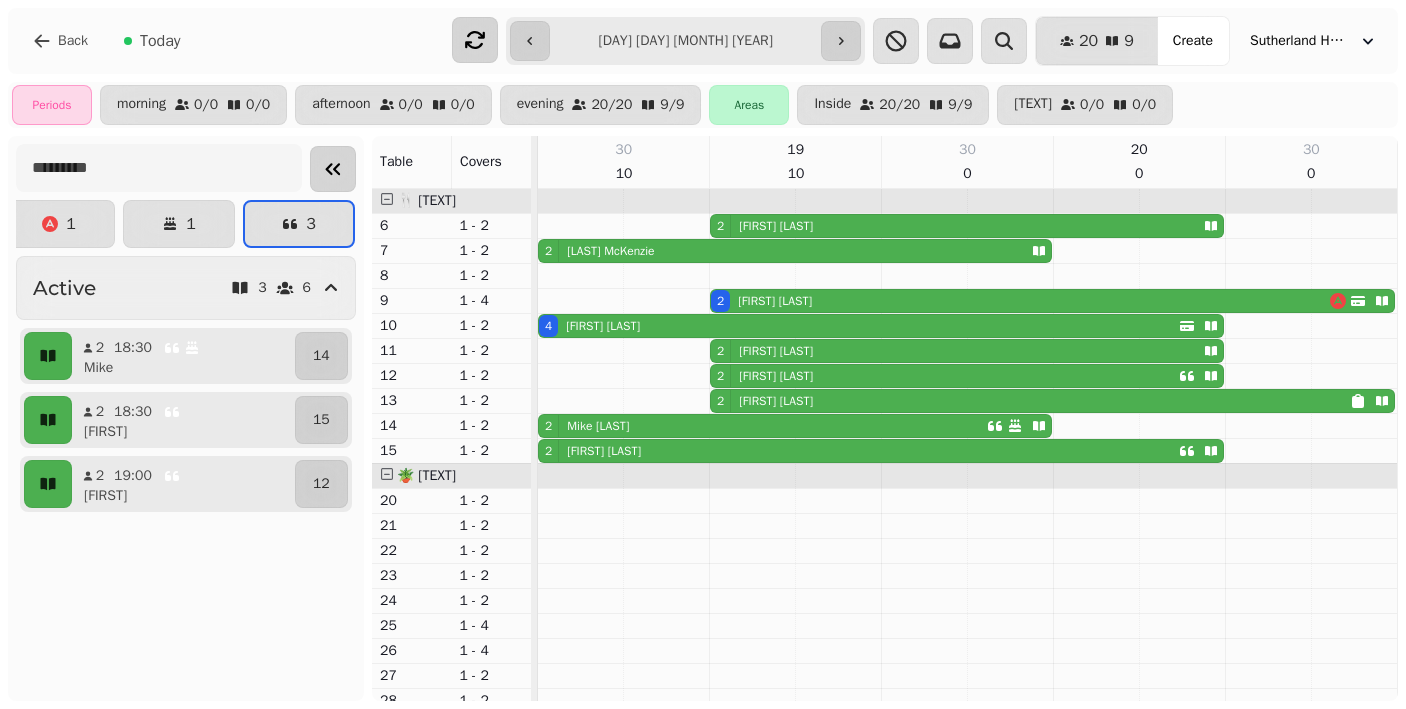 click at bounding box center [387, 199] 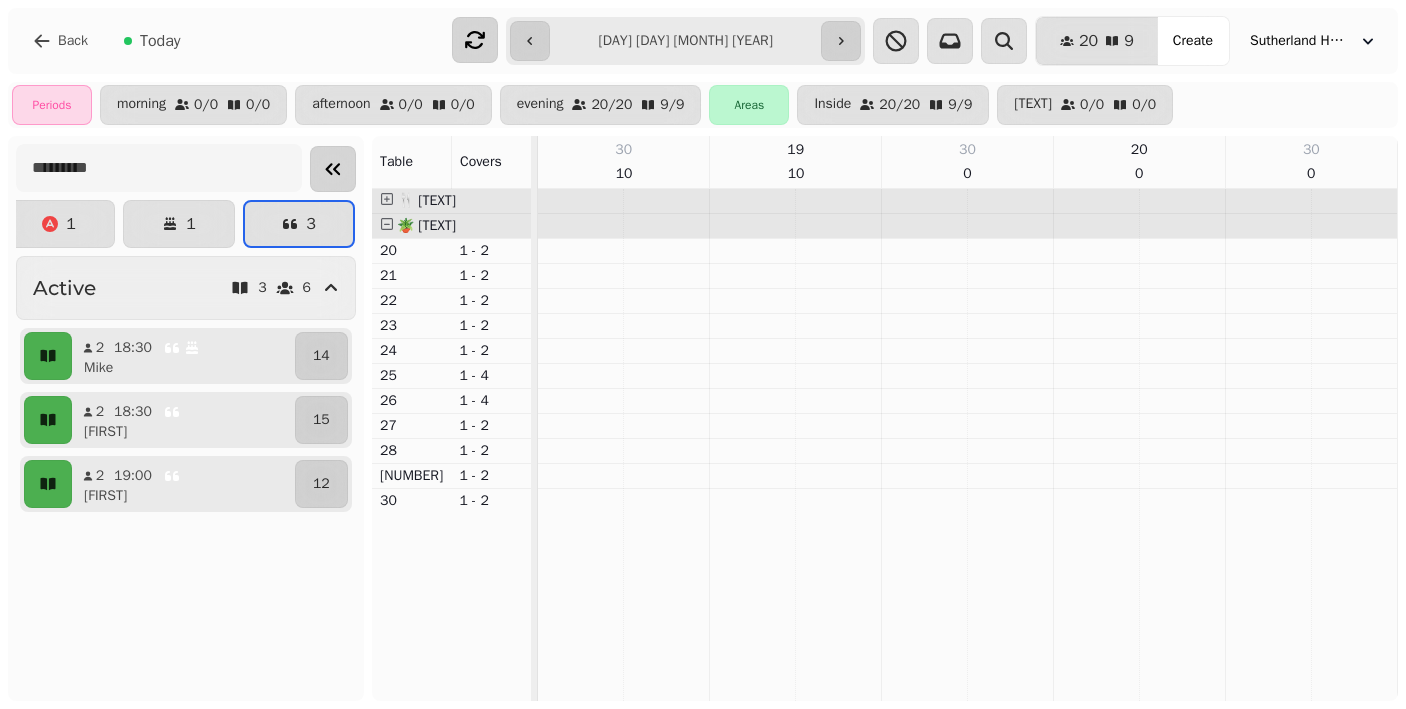click at bounding box center [387, 199] 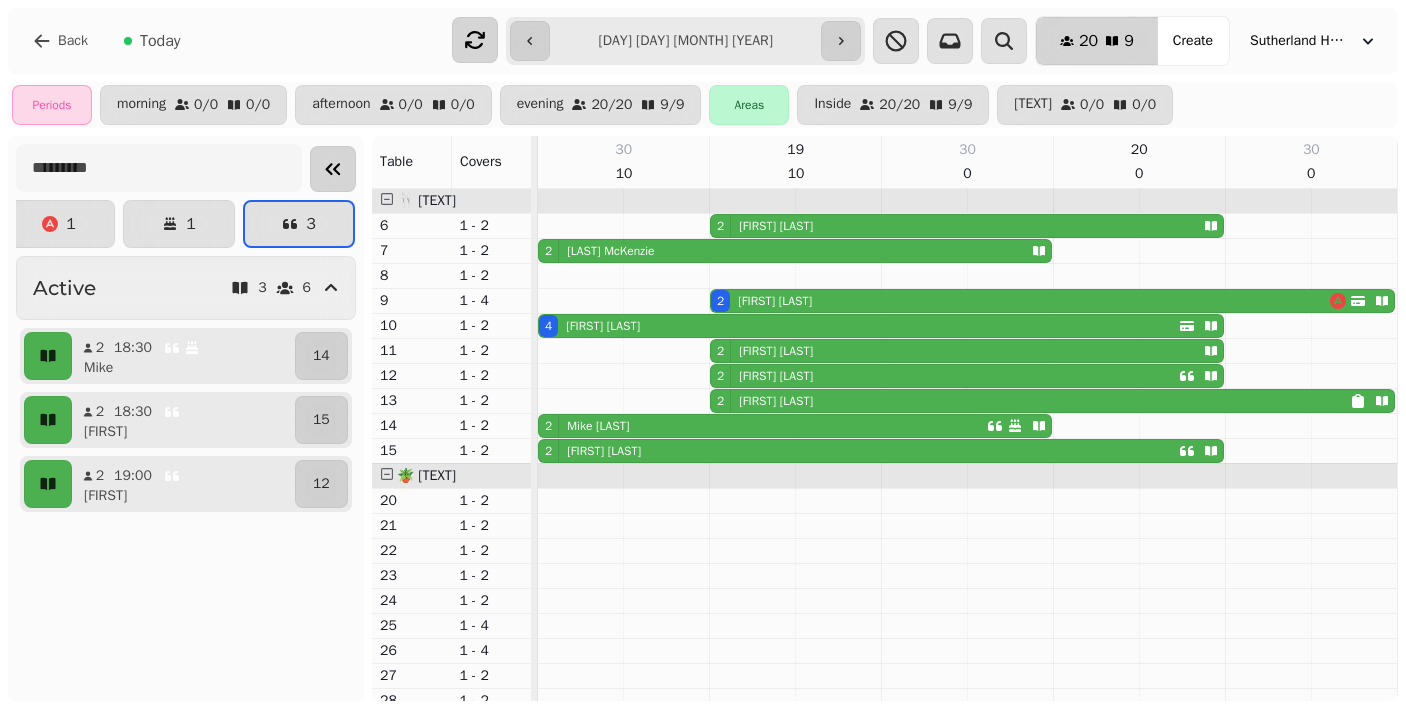 click on "20" at bounding box center [1088, 41] 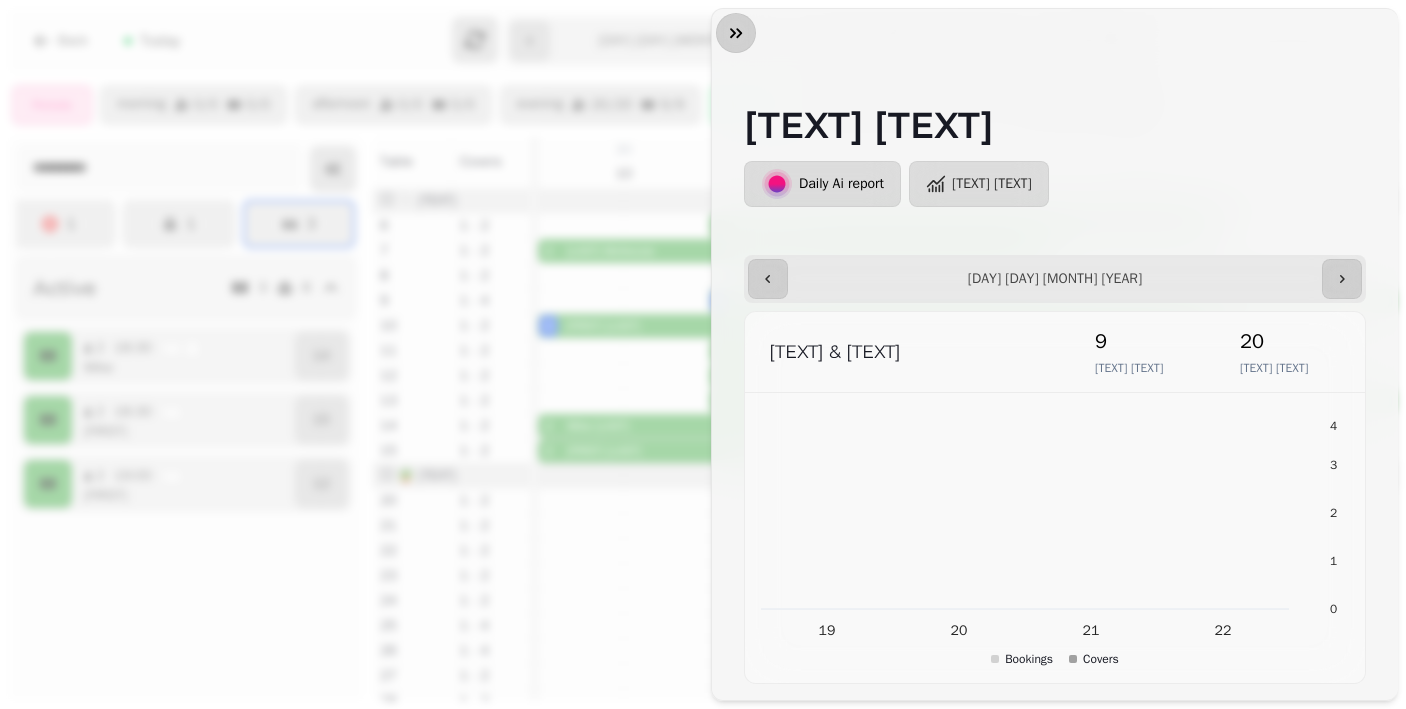 click 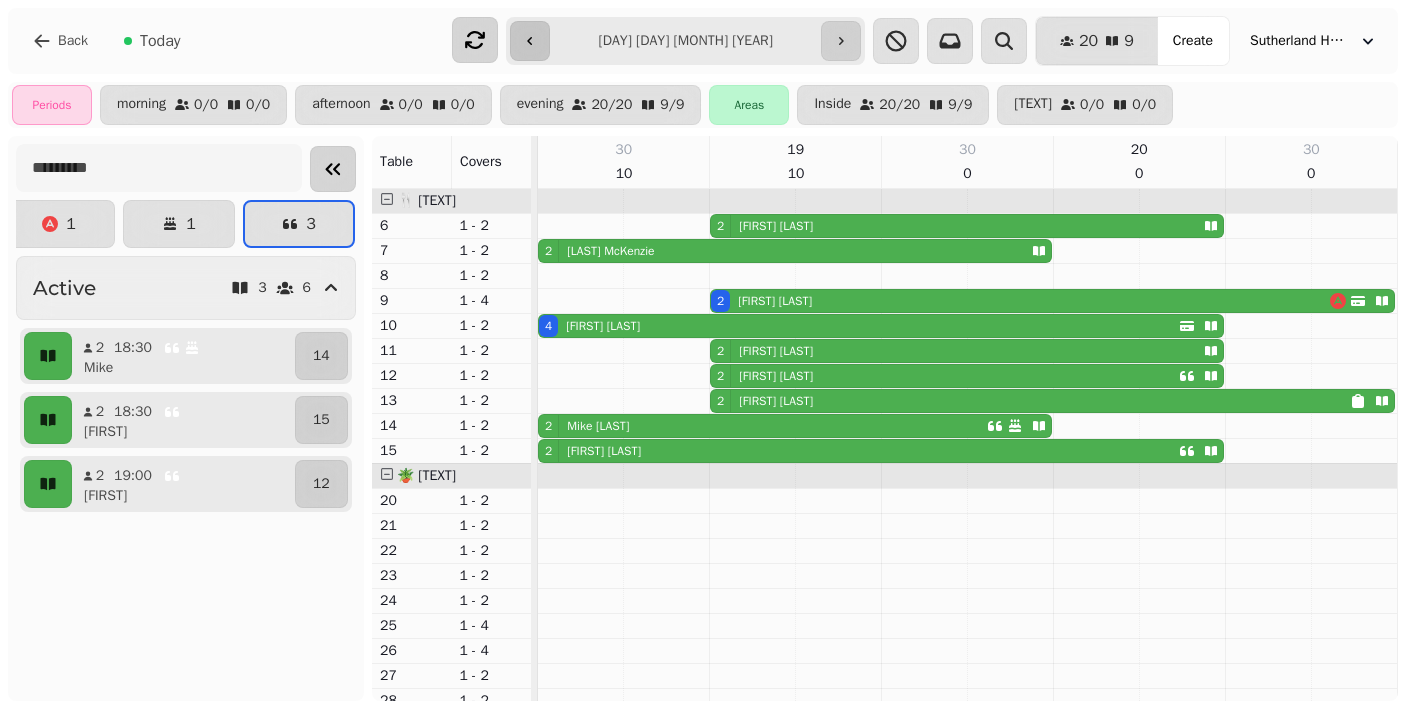 click 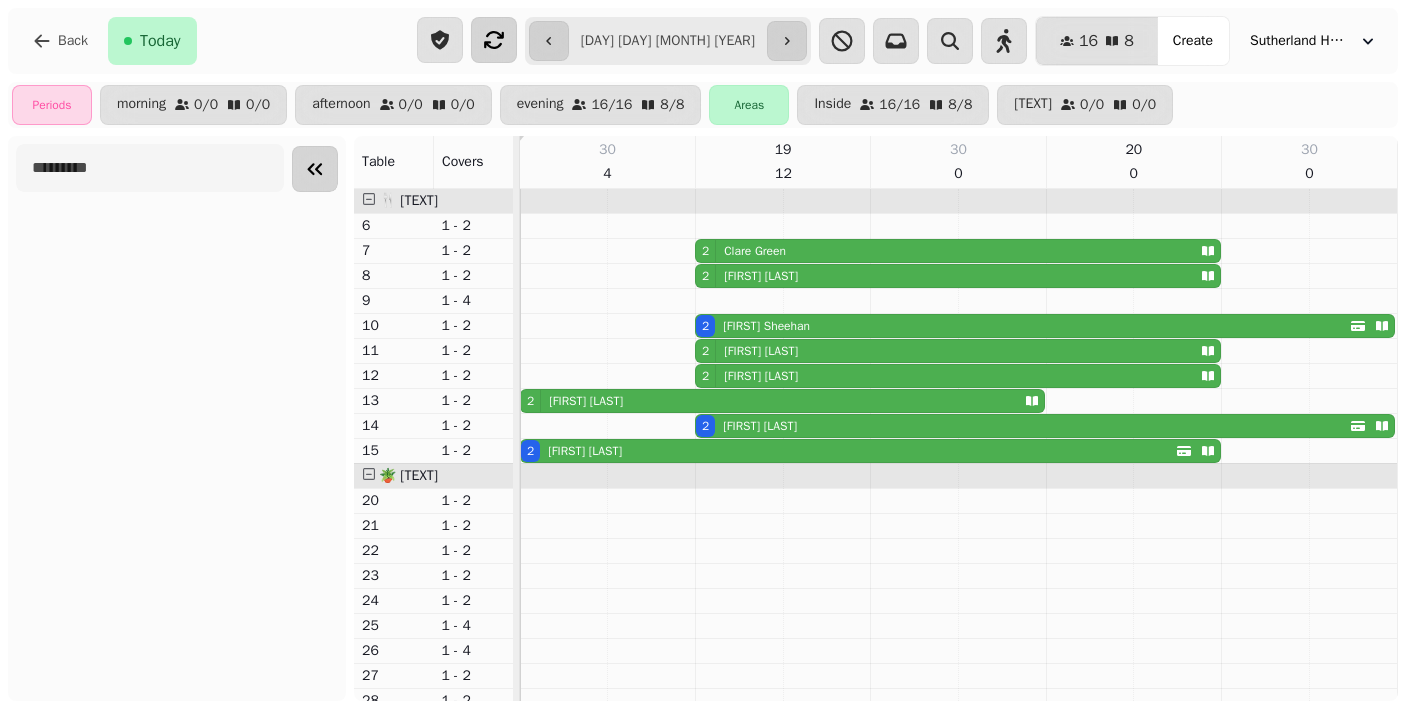 click 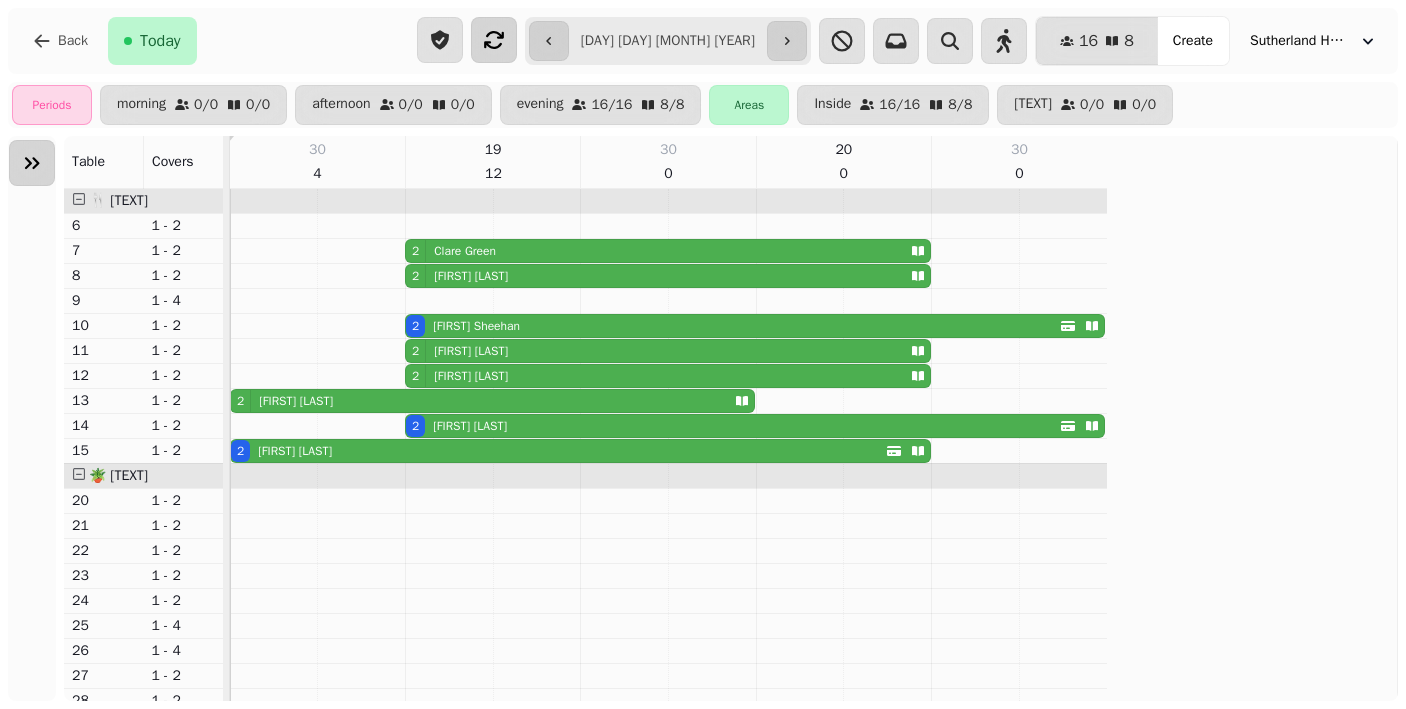 click 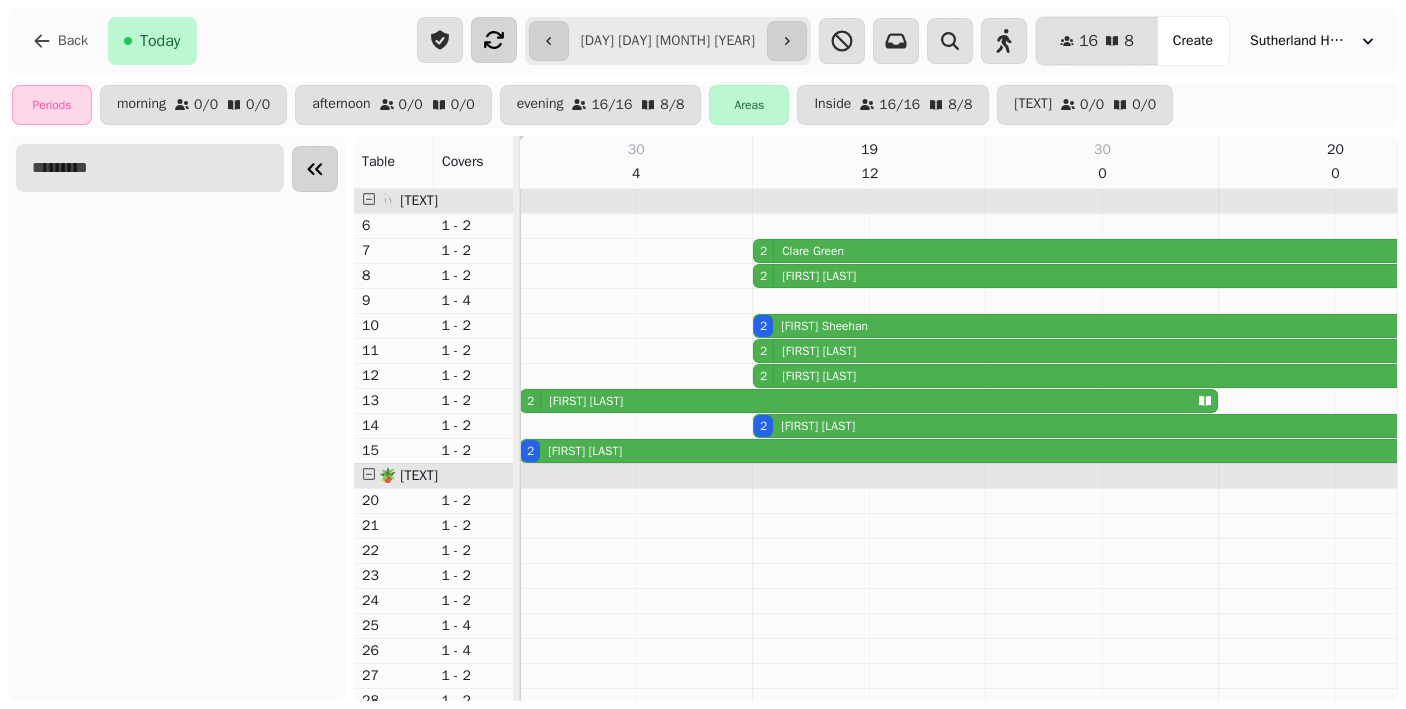 click at bounding box center (150, 168) 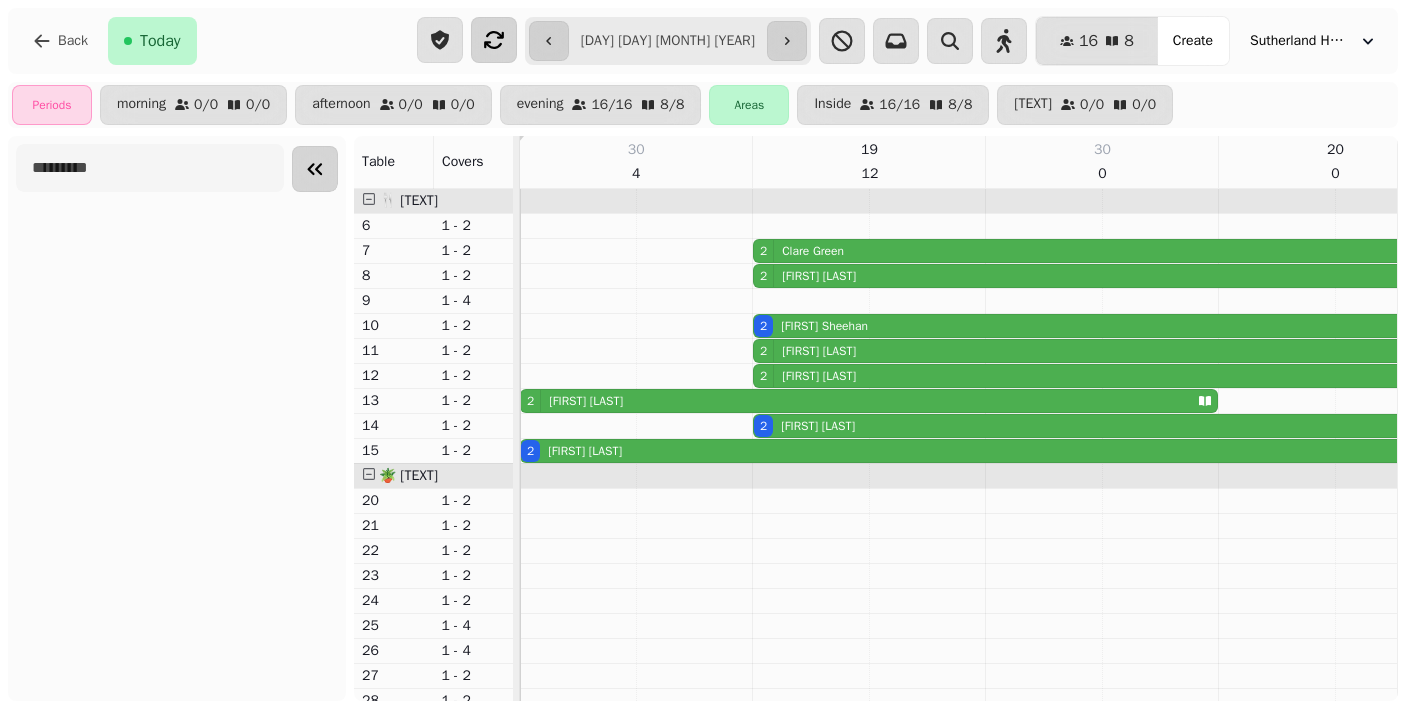 click at bounding box center (177, 418) 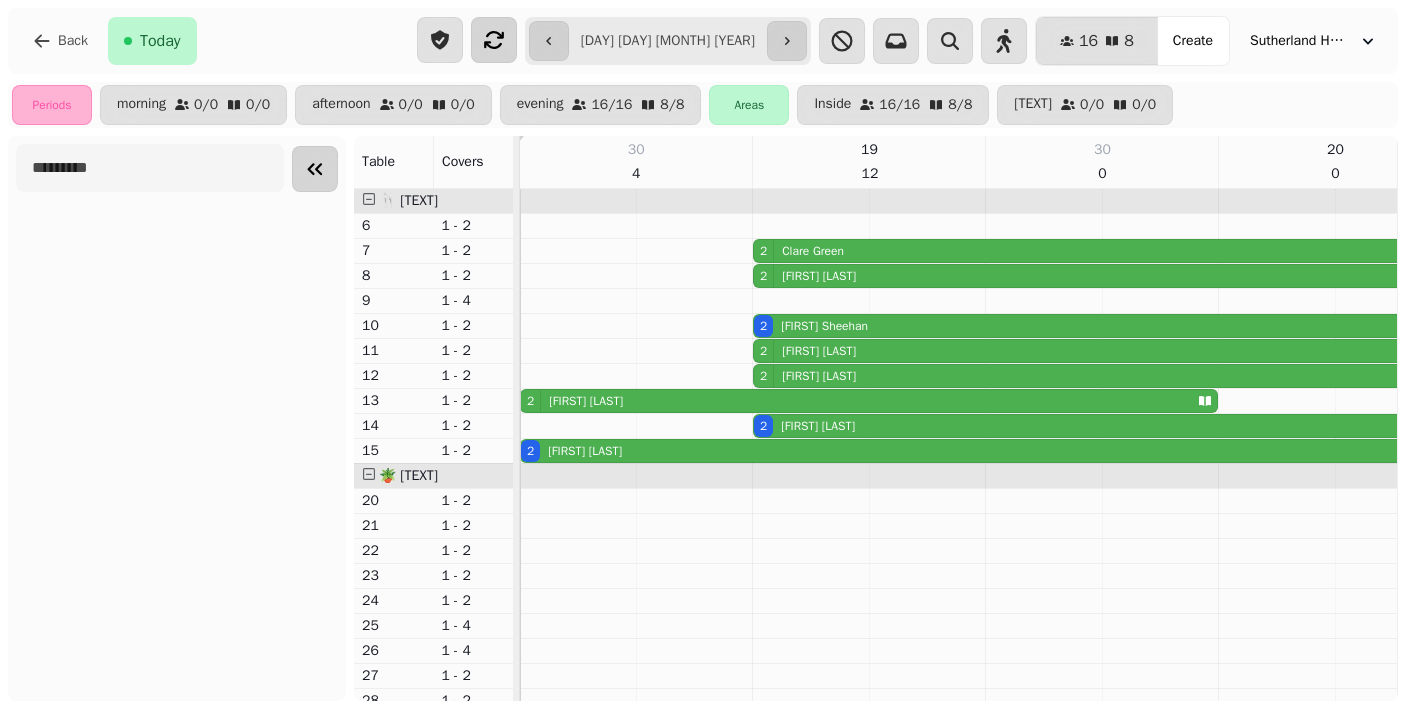 click on "Periods" at bounding box center (52, 105) 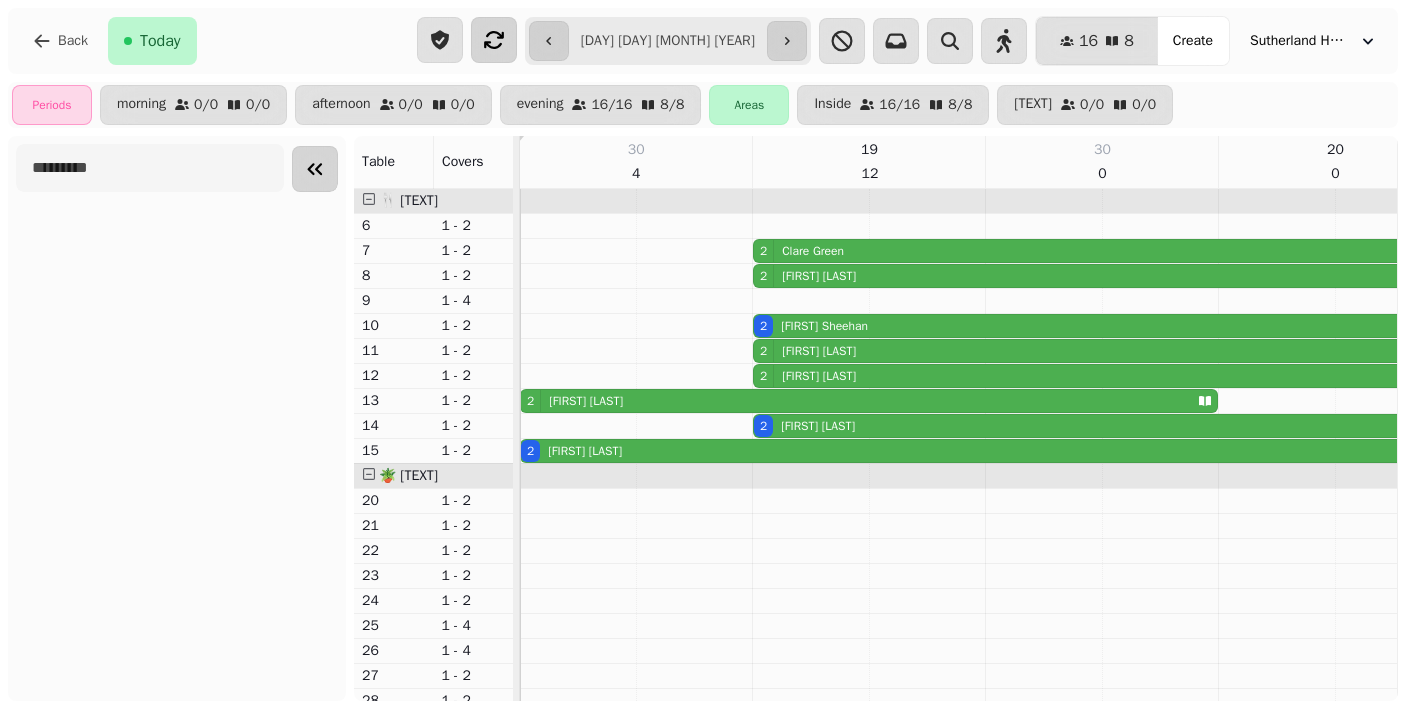 click on "Today" at bounding box center (160, 41) 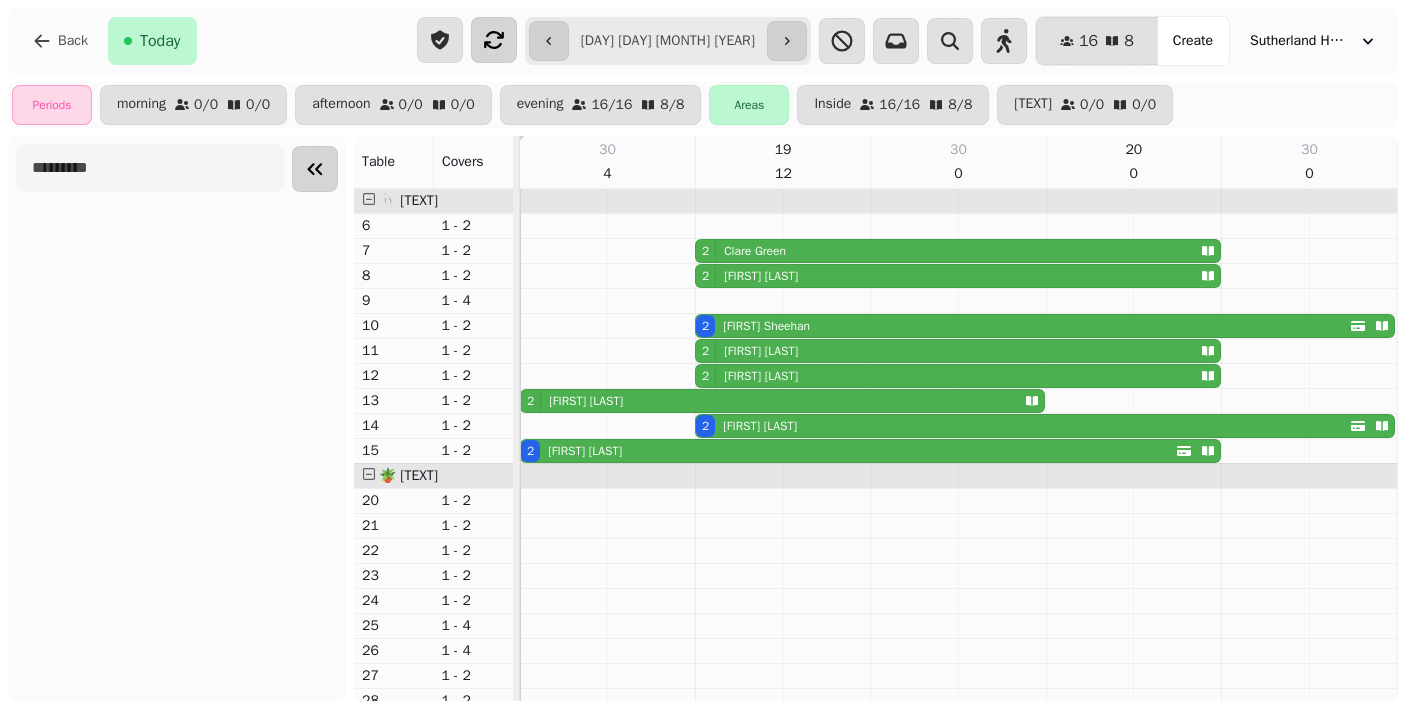click on "Today" at bounding box center [160, 41] 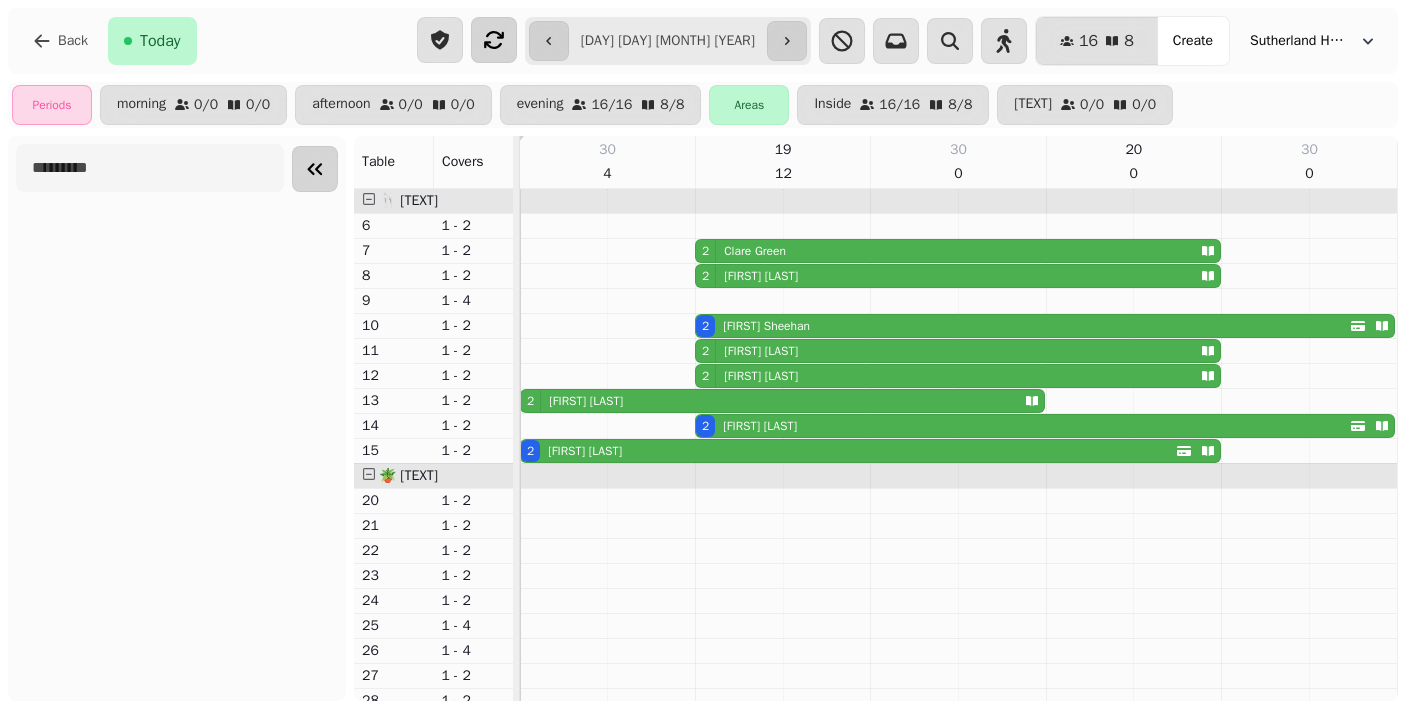 click 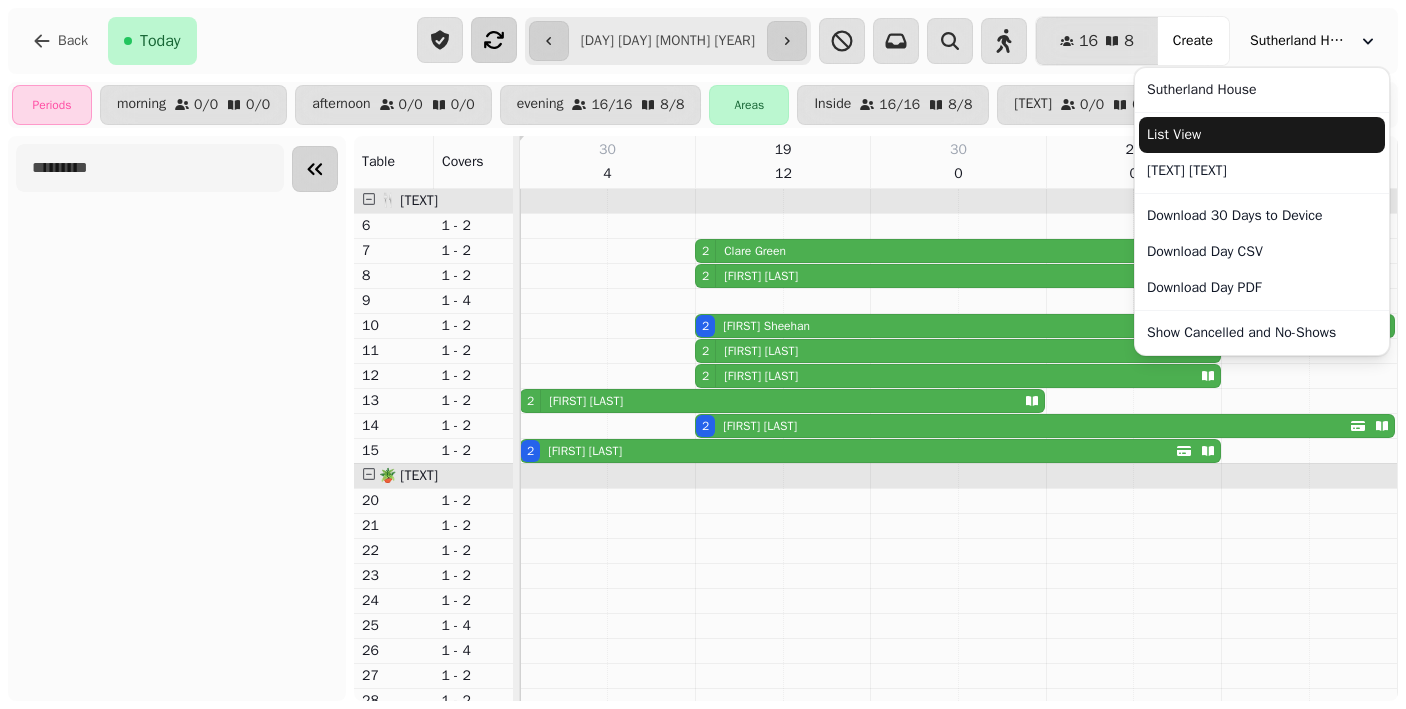 click on "List View" at bounding box center (1262, 135) 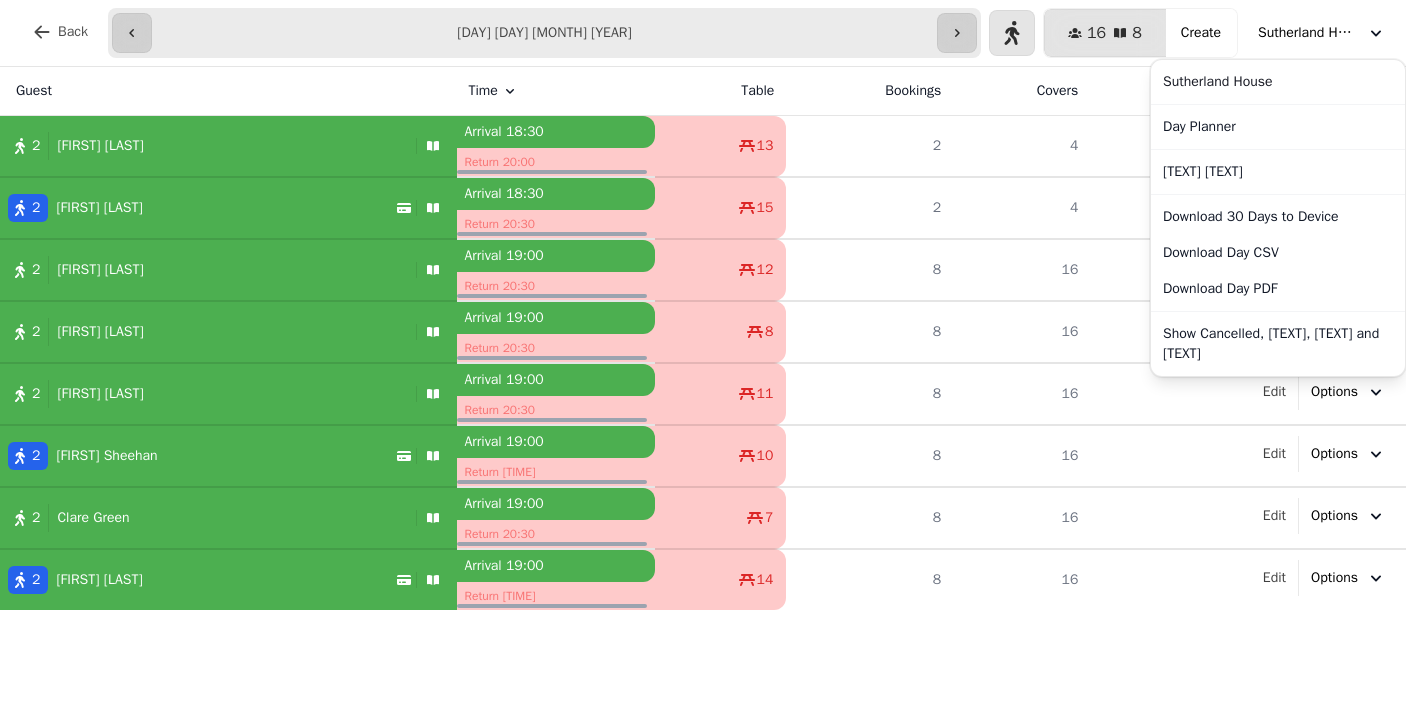 click on "Sutherland House" at bounding box center (1308, 33) 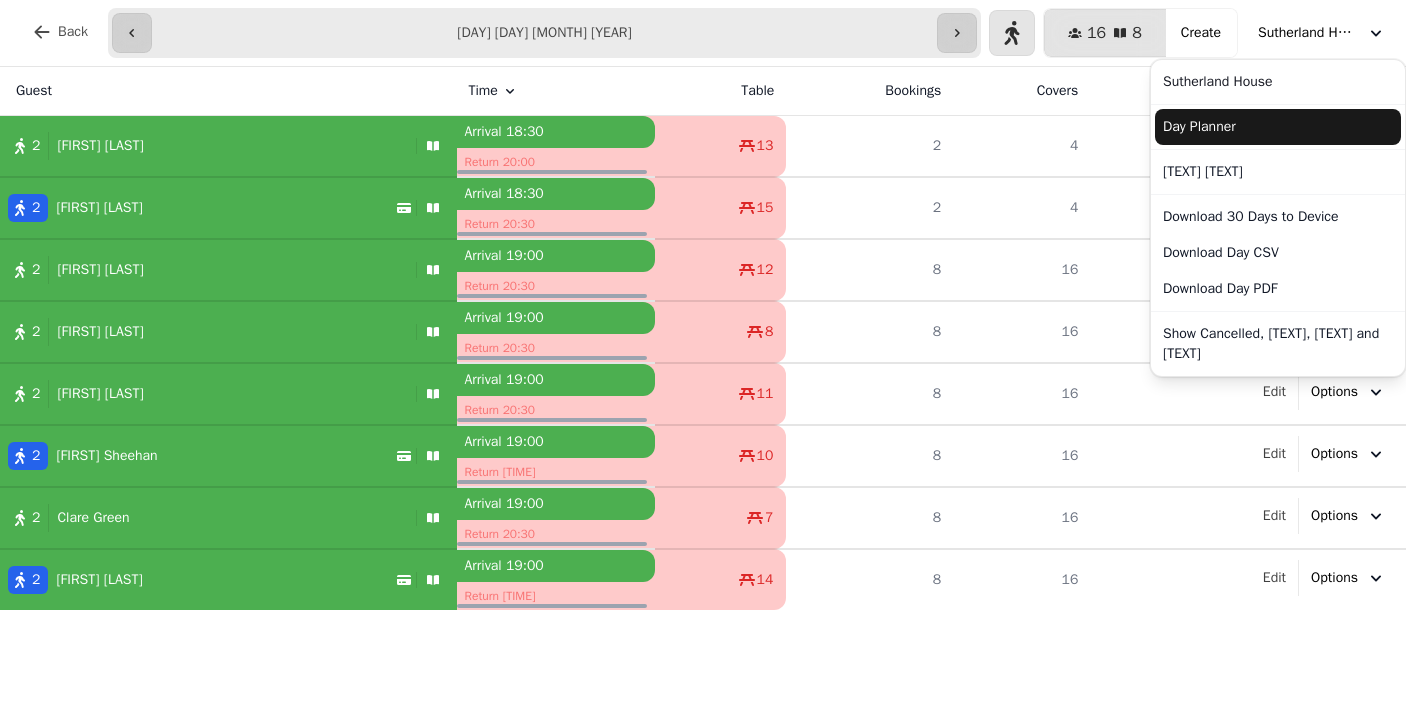 click on "Day Planner" at bounding box center (1278, 127) 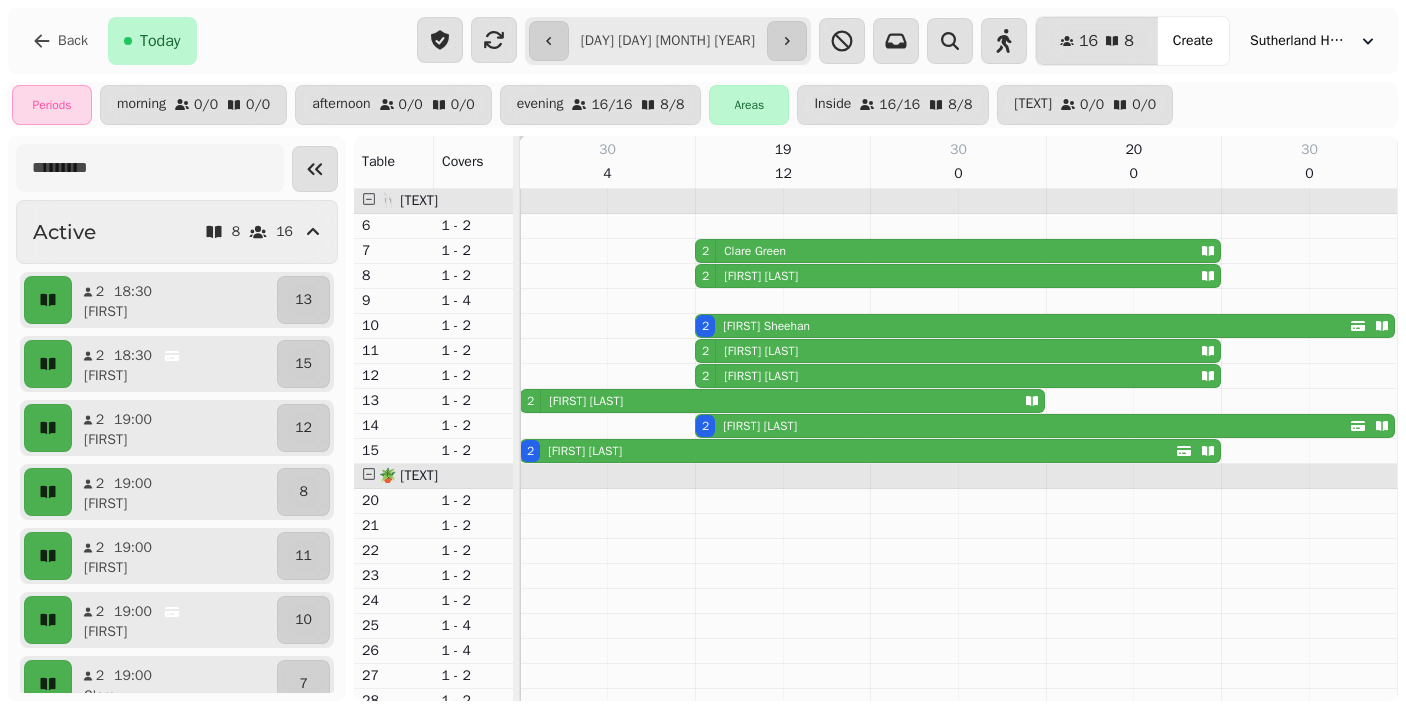scroll, scrollTop: 0, scrollLeft: 0, axis: both 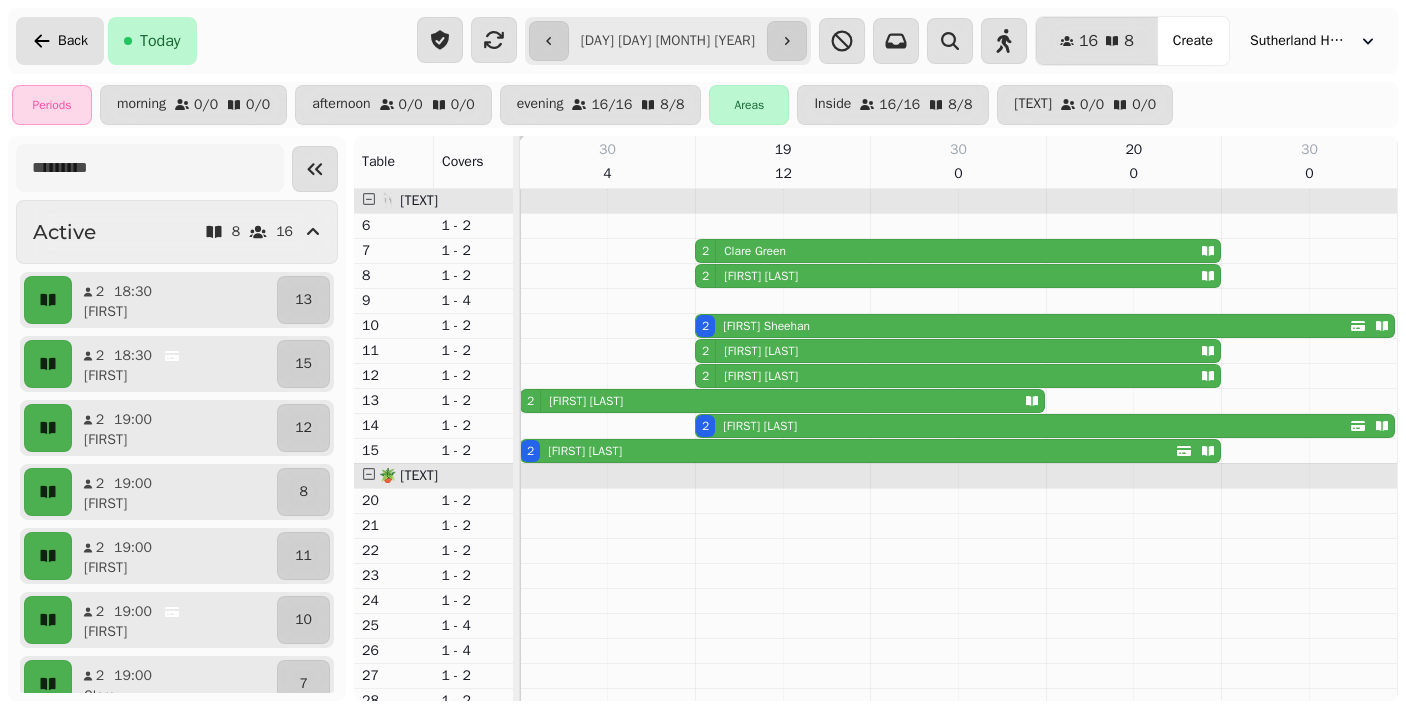 click 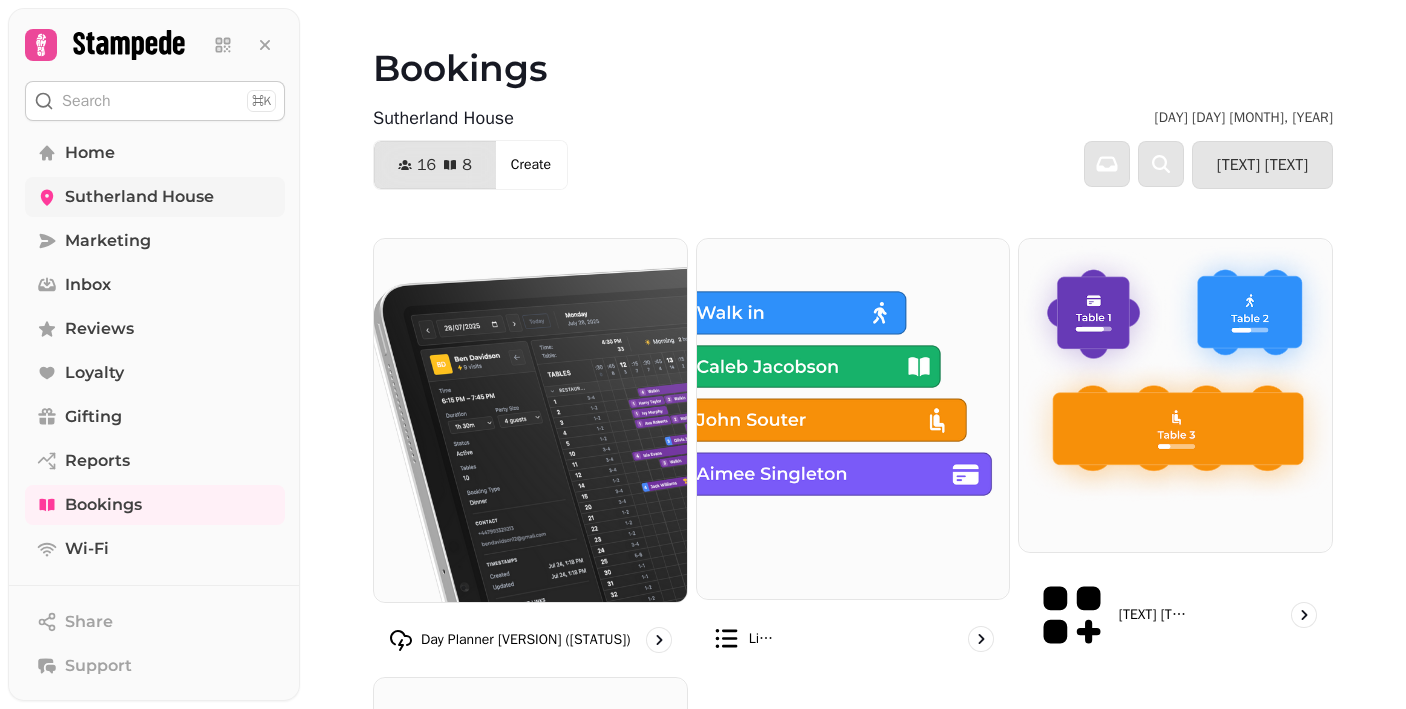 click on "Sutherland House" at bounding box center [139, 197] 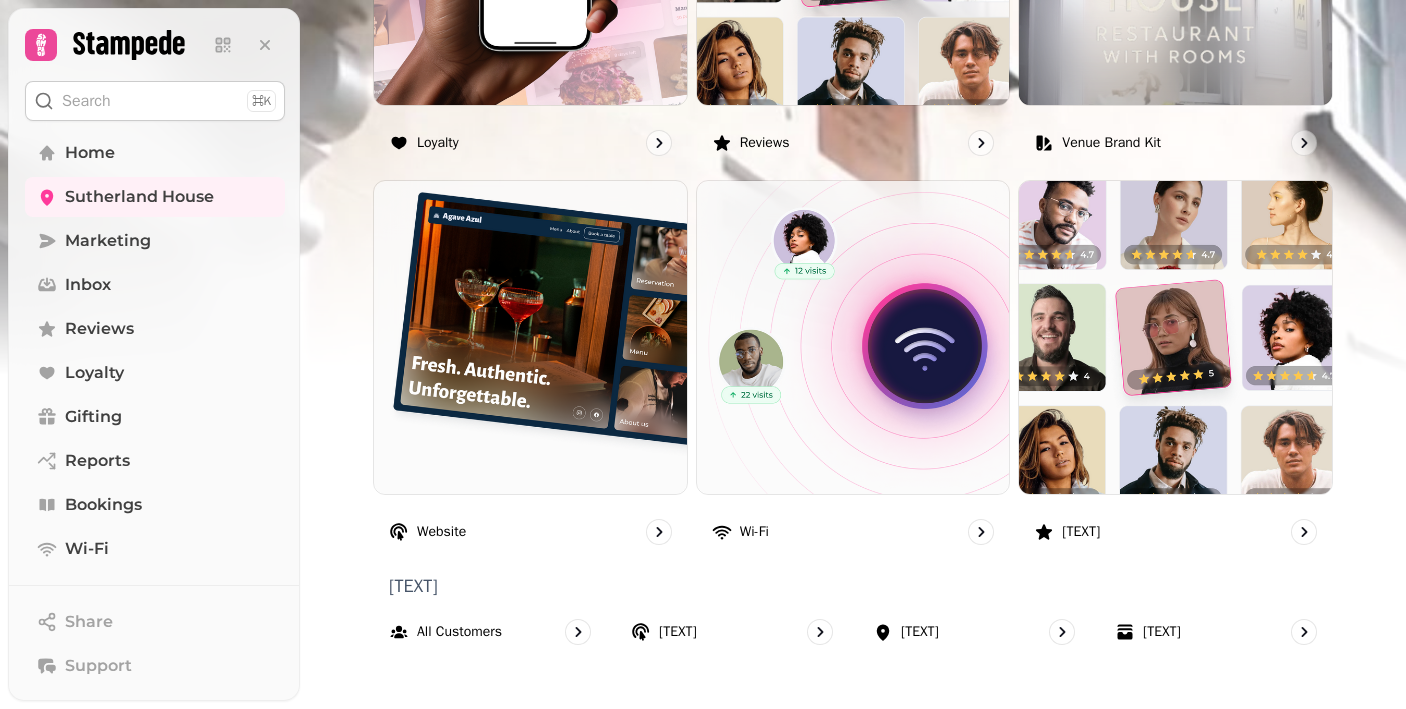 scroll, scrollTop: 1322, scrollLeft: 0, axis: vertical 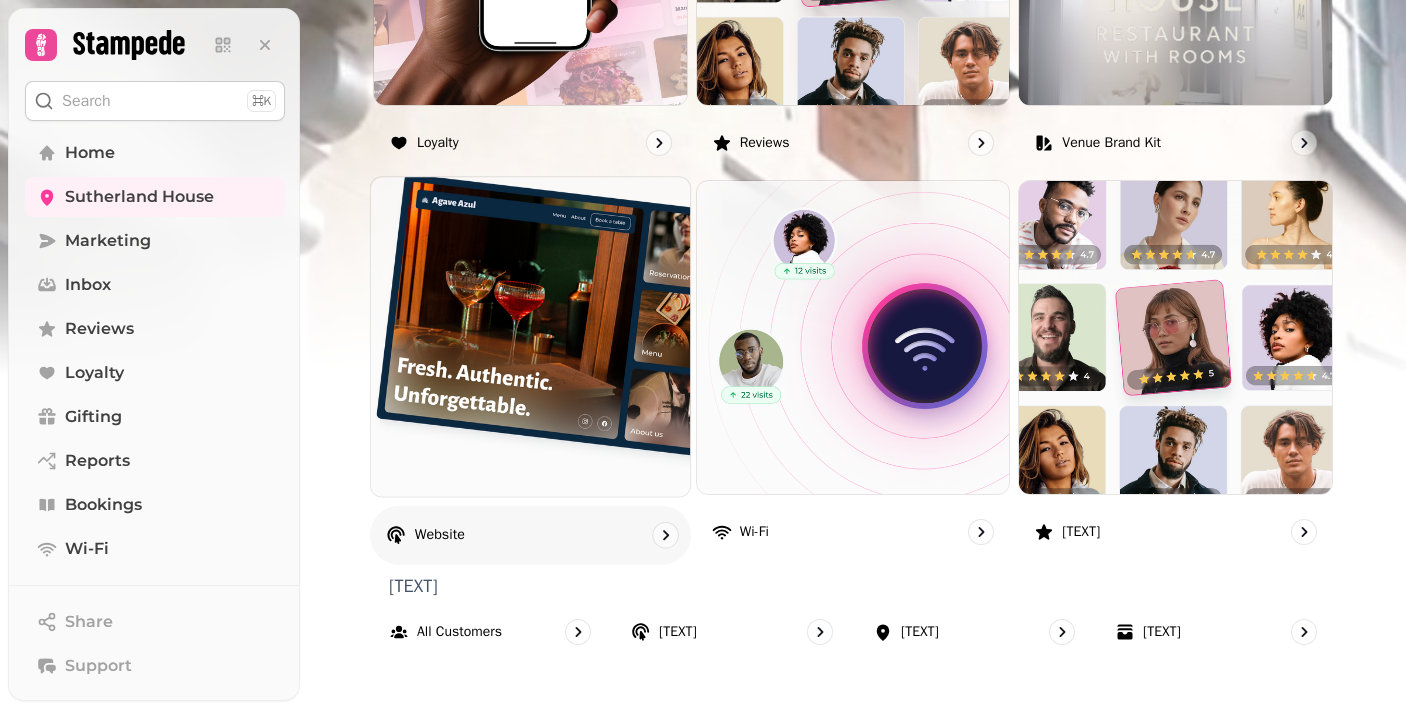 click on "Website" at bounding box center [440, 535] 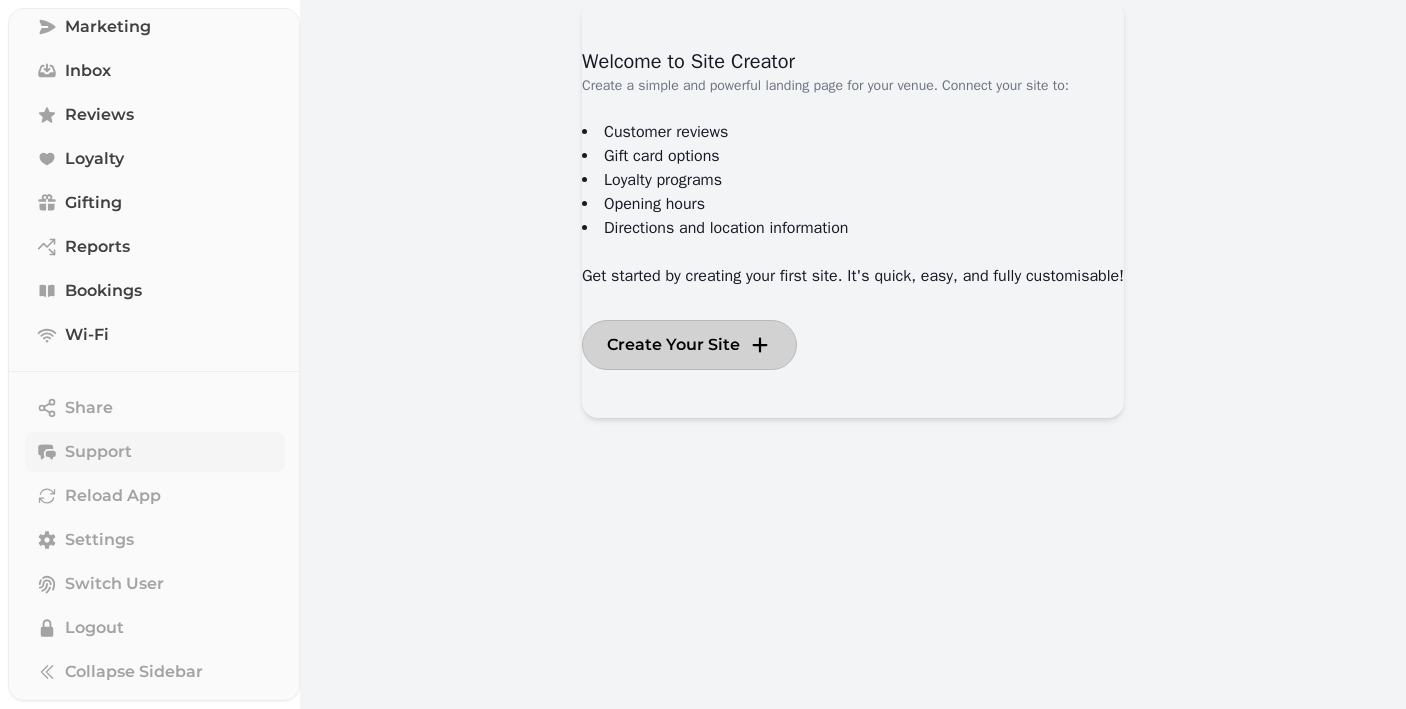 scroll, scrollTop: 216, scrollLeft: 0, axis: vertical 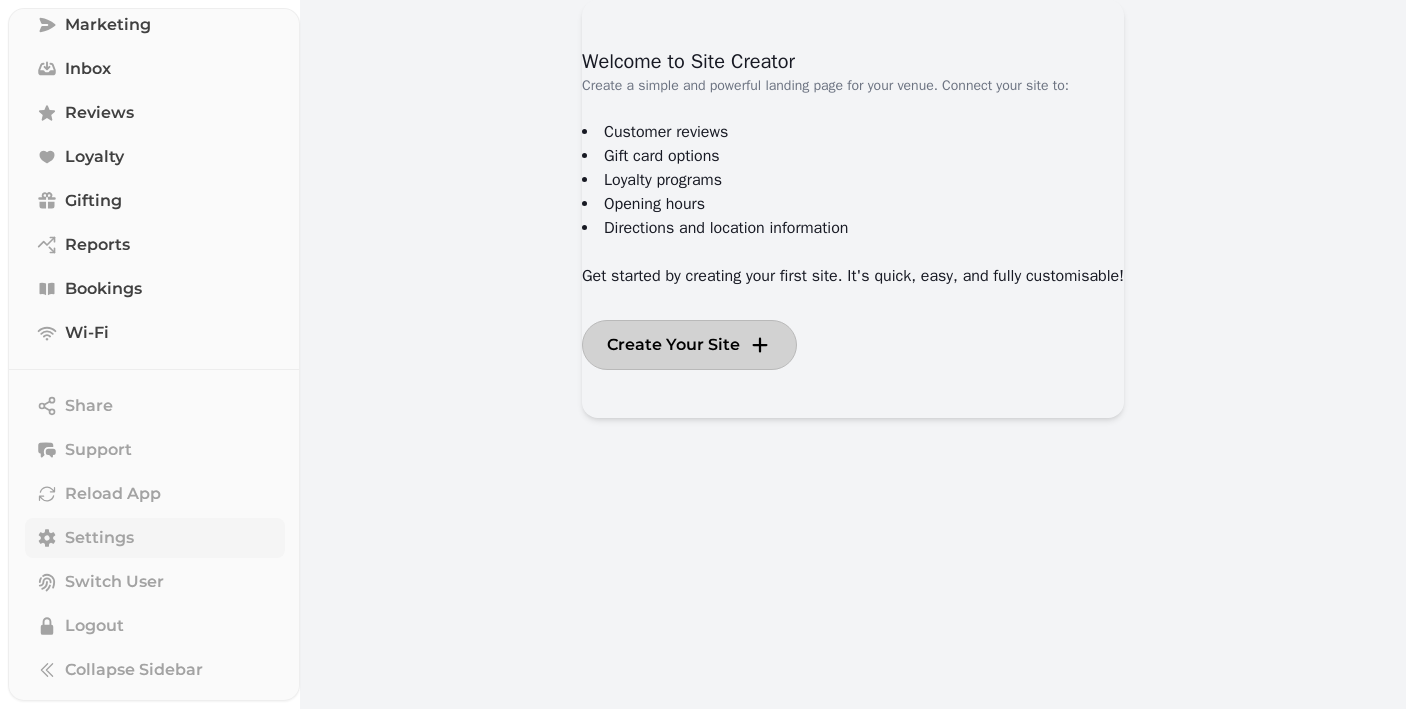 click on "Settings" at bounding box center (99, 538) 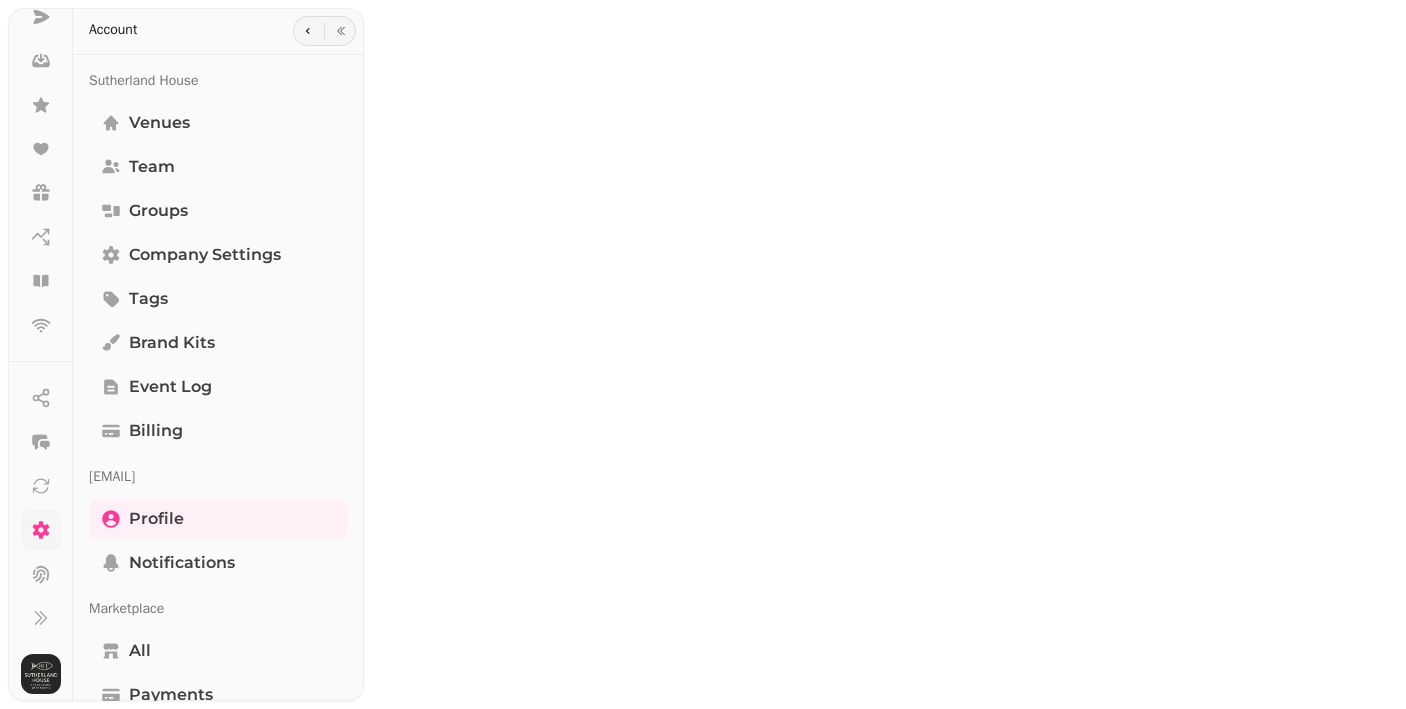 scroll, scrollTop: 215, scrollLeft: 0, axis: vertical 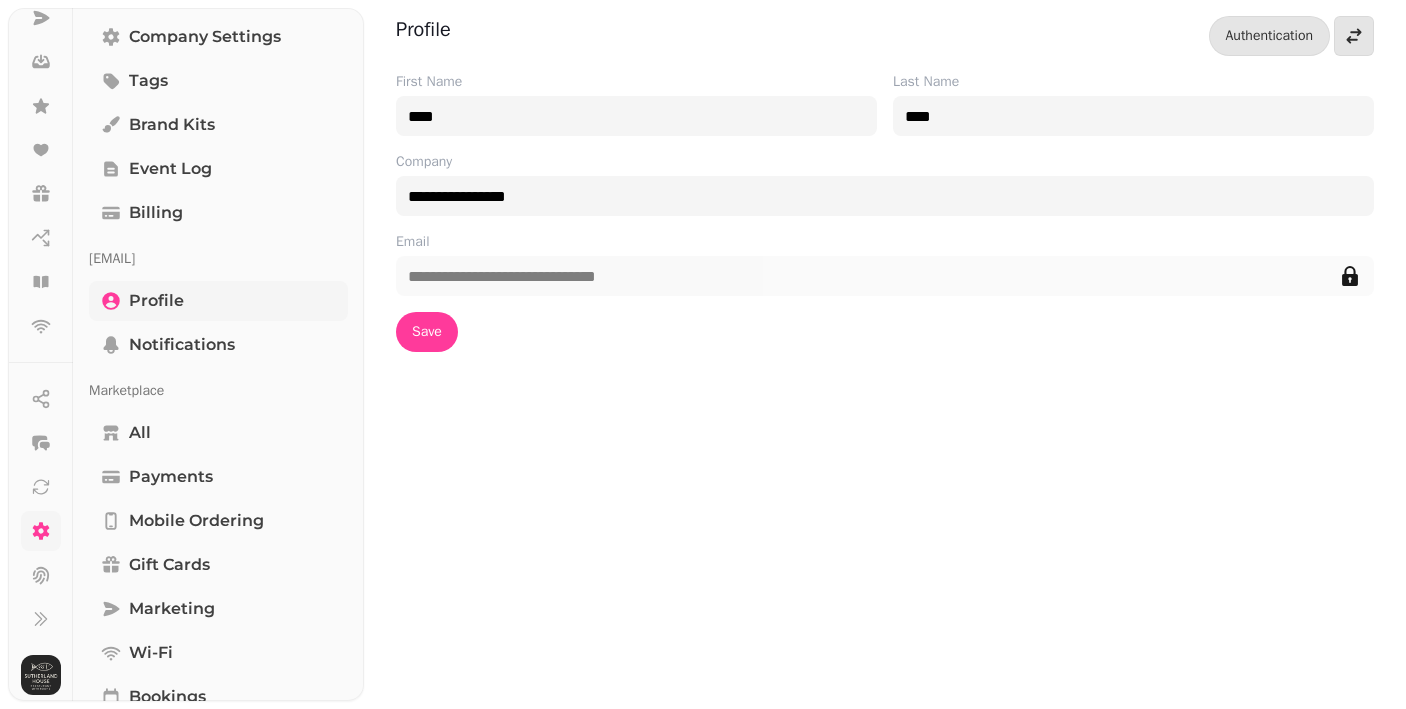 click on "Profile" at bounding box center [156, 301] 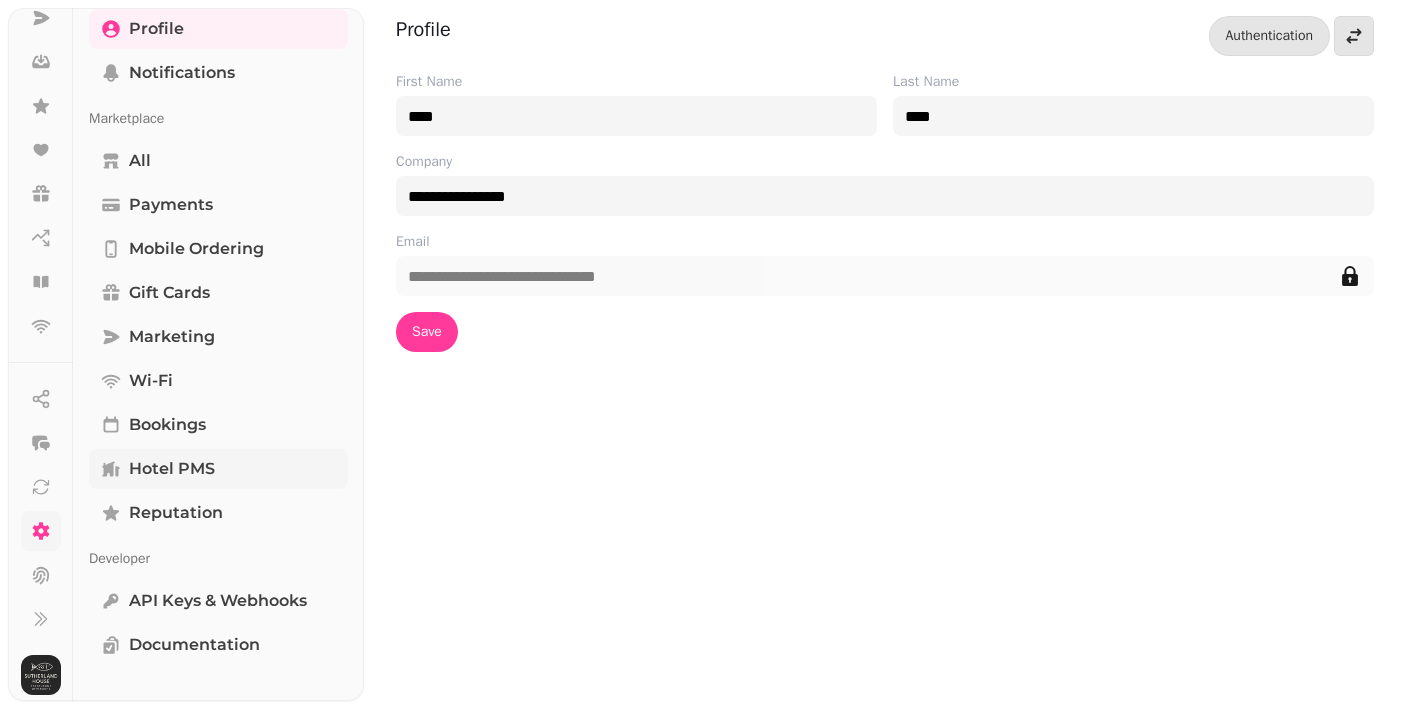 scroll, scrollTop: 490, scrollLeft: 0, axis: vertical 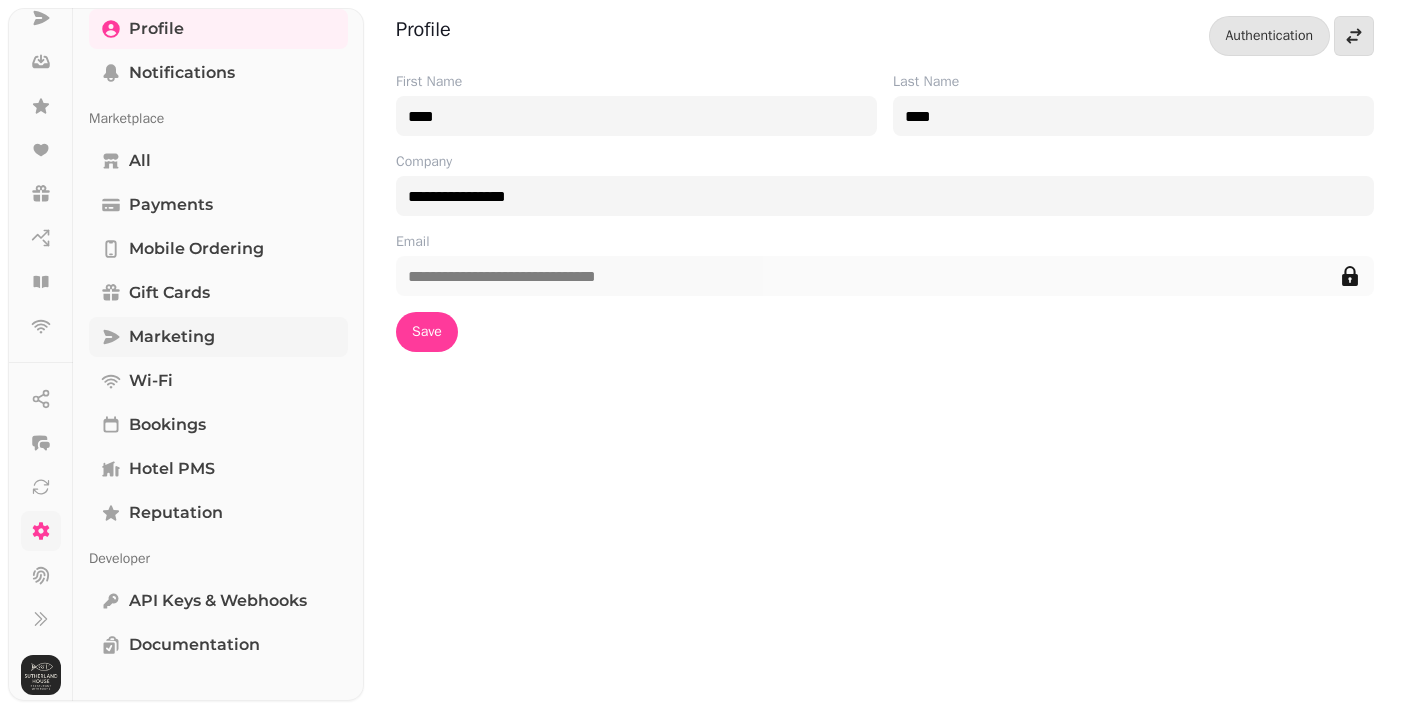 click on "Marketing" at bounding box center [172, 337] 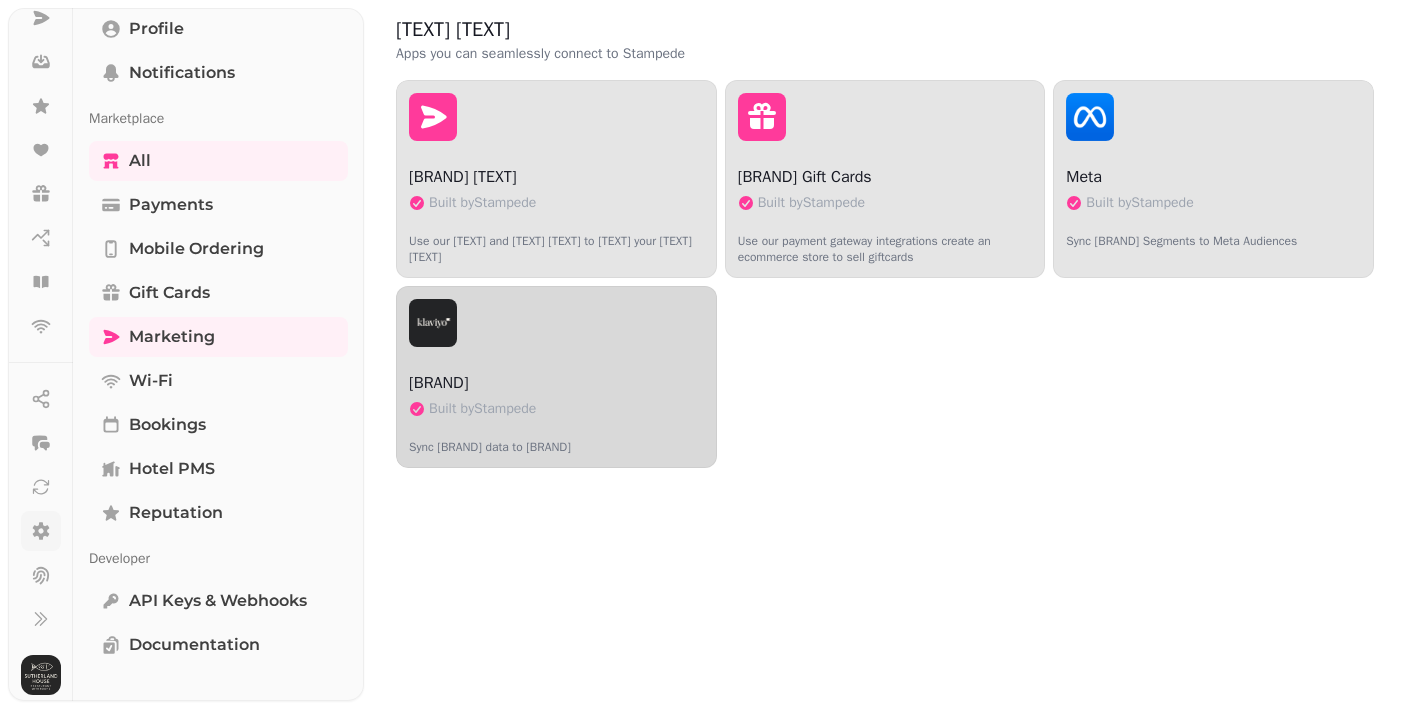 scroll, scrollTop: 0, scrollLeft: 0, axis: both 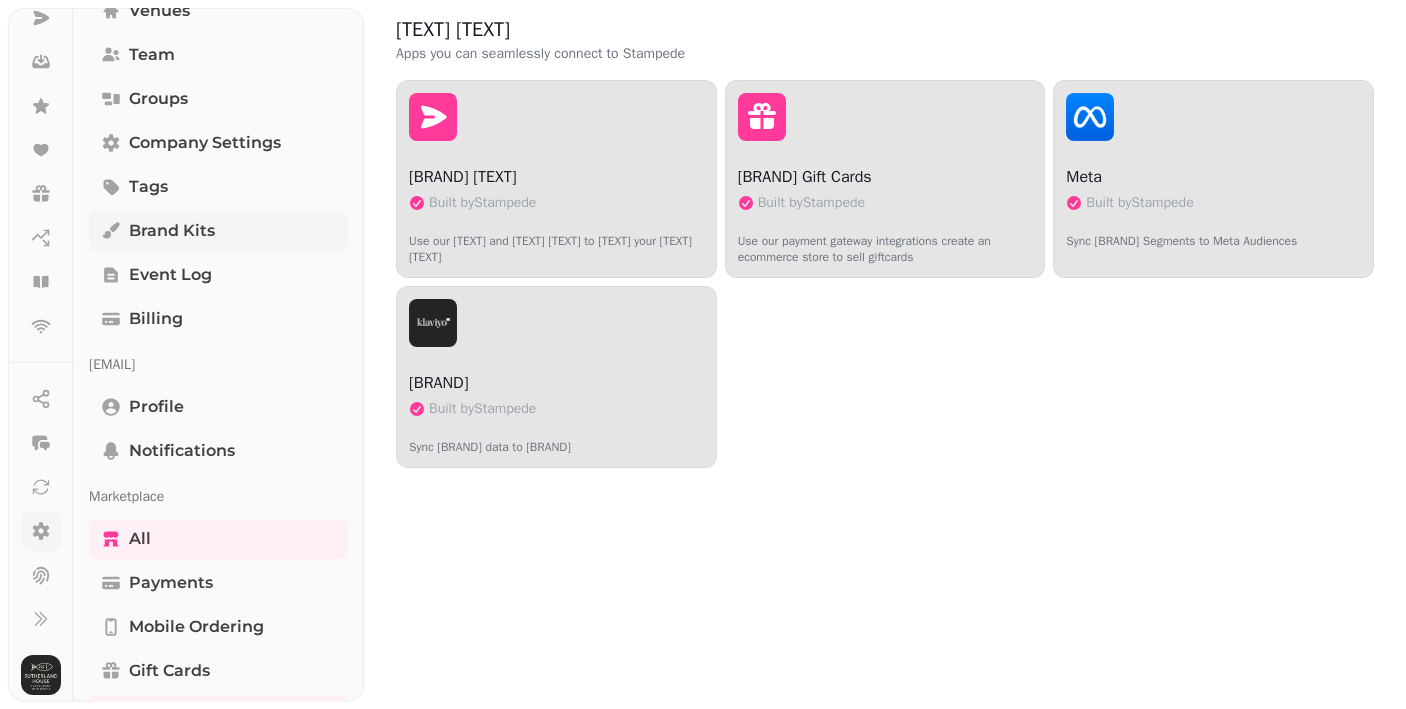 click on "Brand Kits" at bounding box center (172, 231) 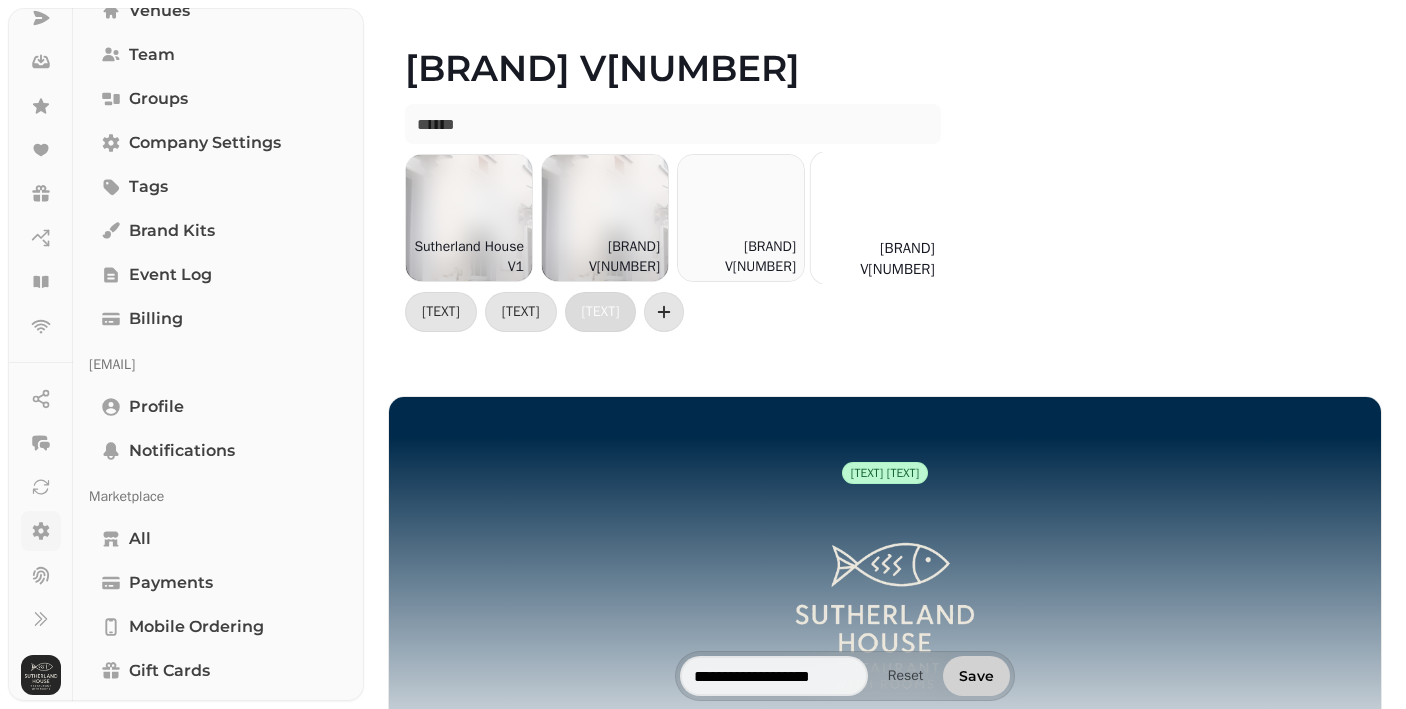 click at bounding box center [877, 218] 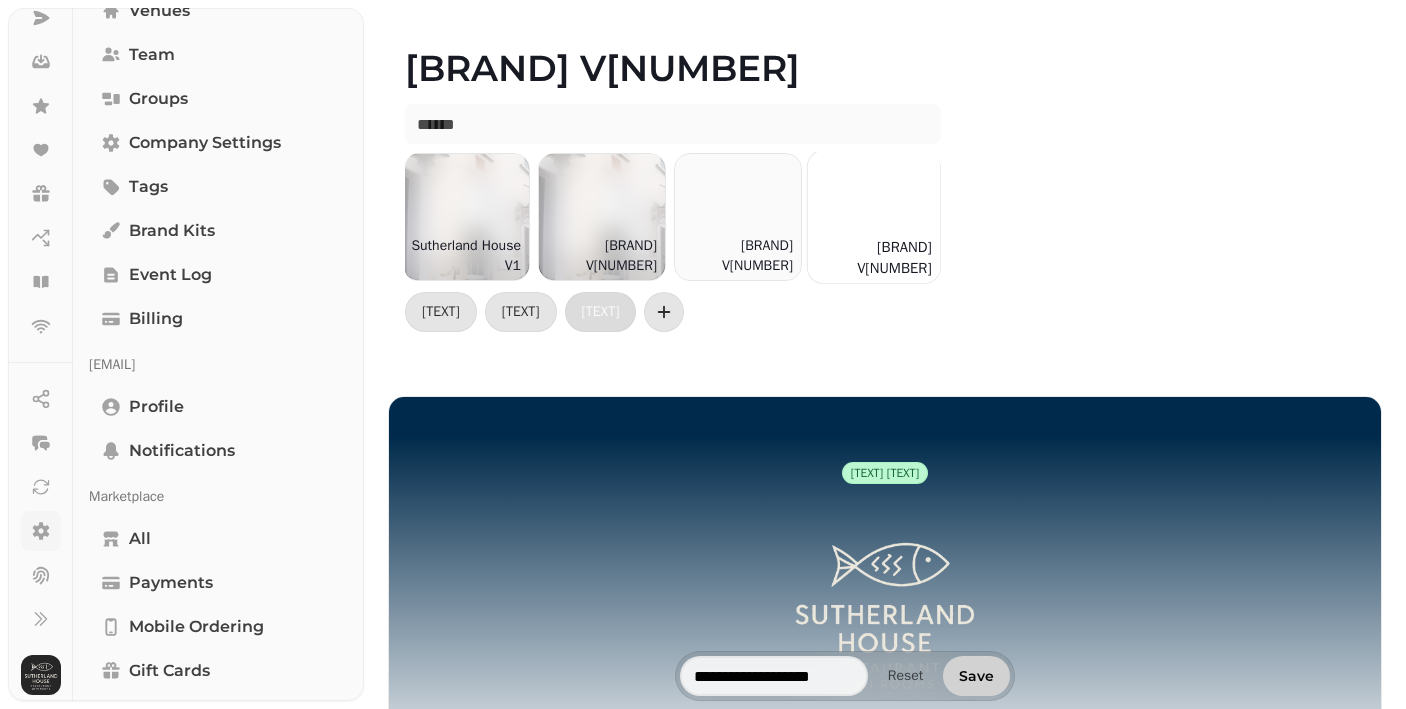 scroll, scrollTop: 1, scrollLeft: 3, axis: both 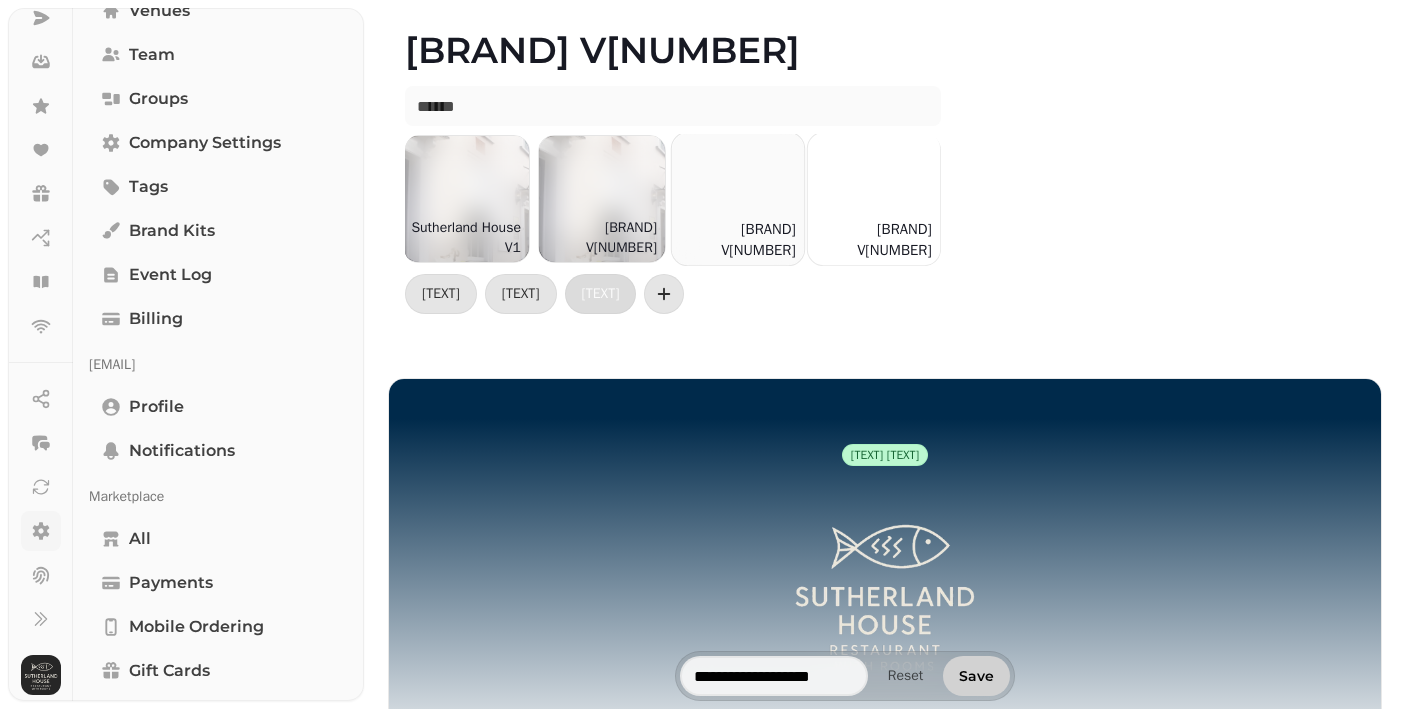 click at bounding box center [738, 199] 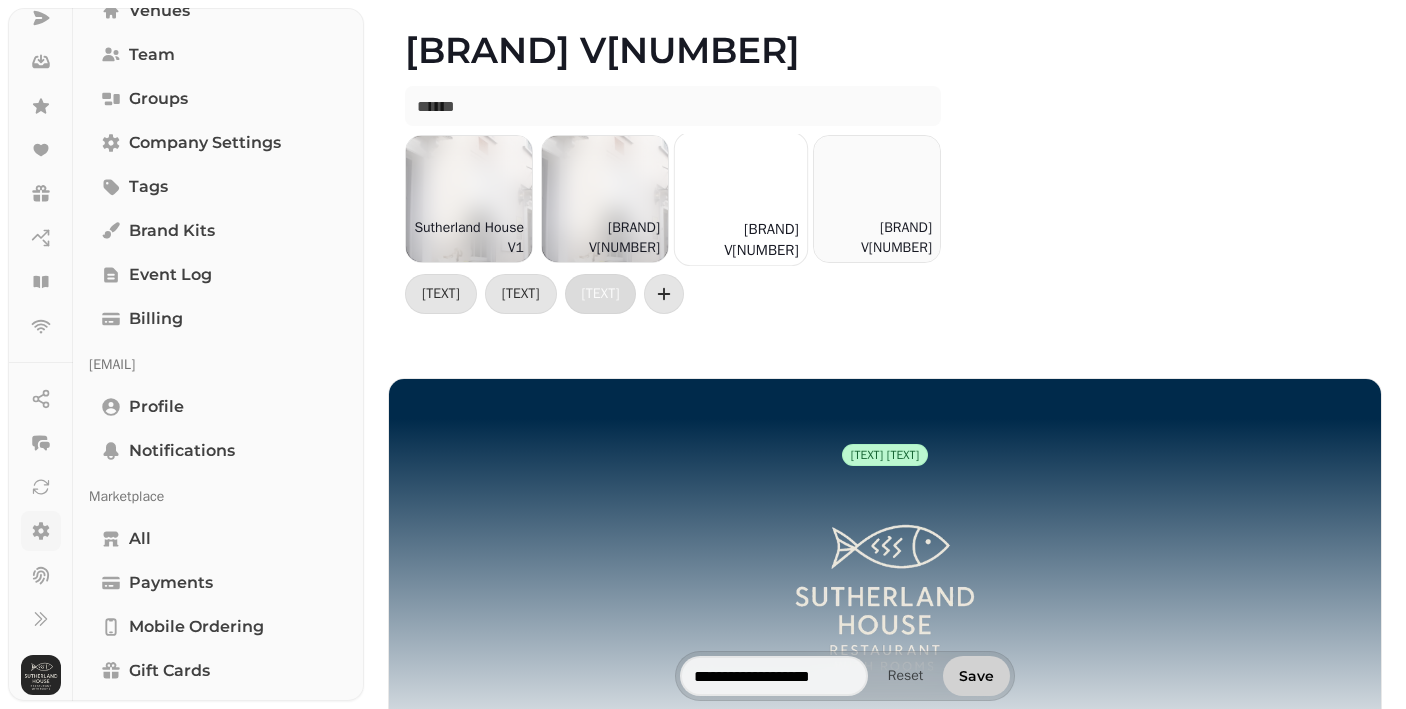 type on "[REDACTED]" 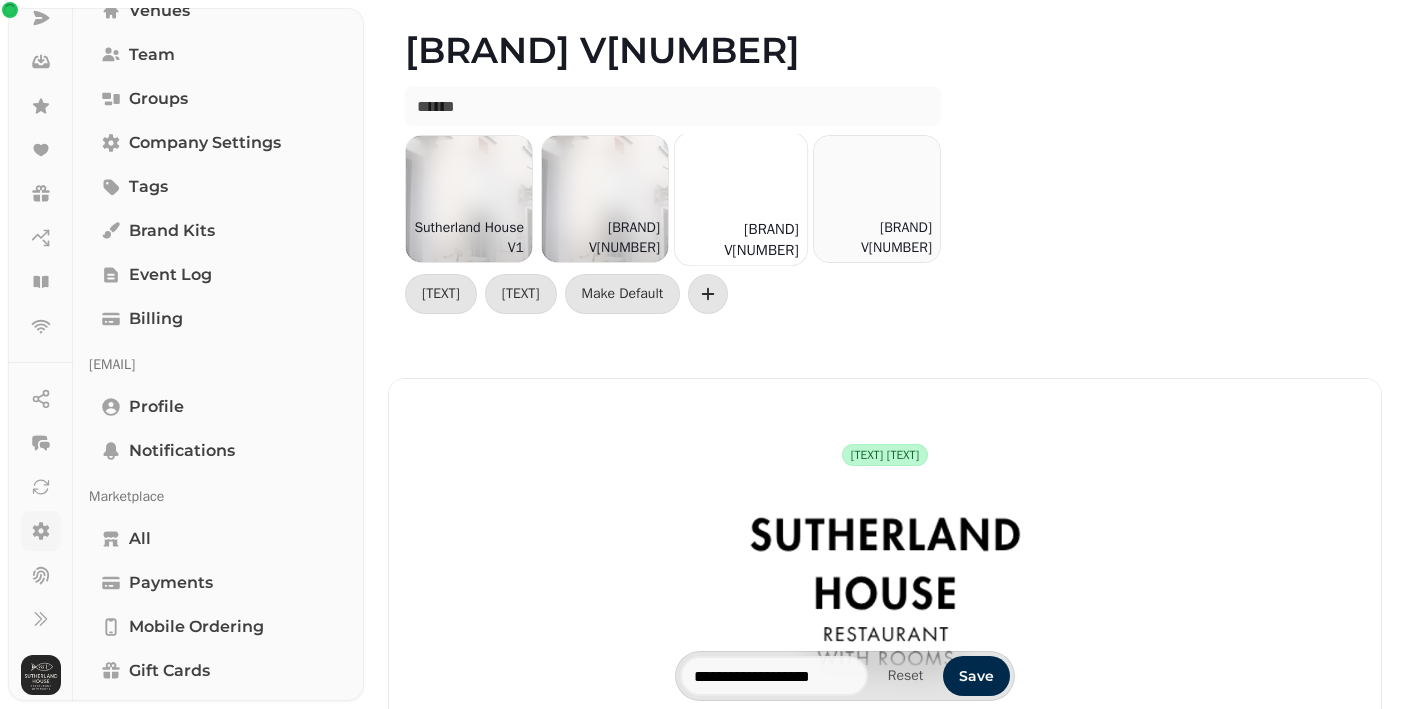 scroll, scrollTop: 0, scrollLeft: 0, axis: both 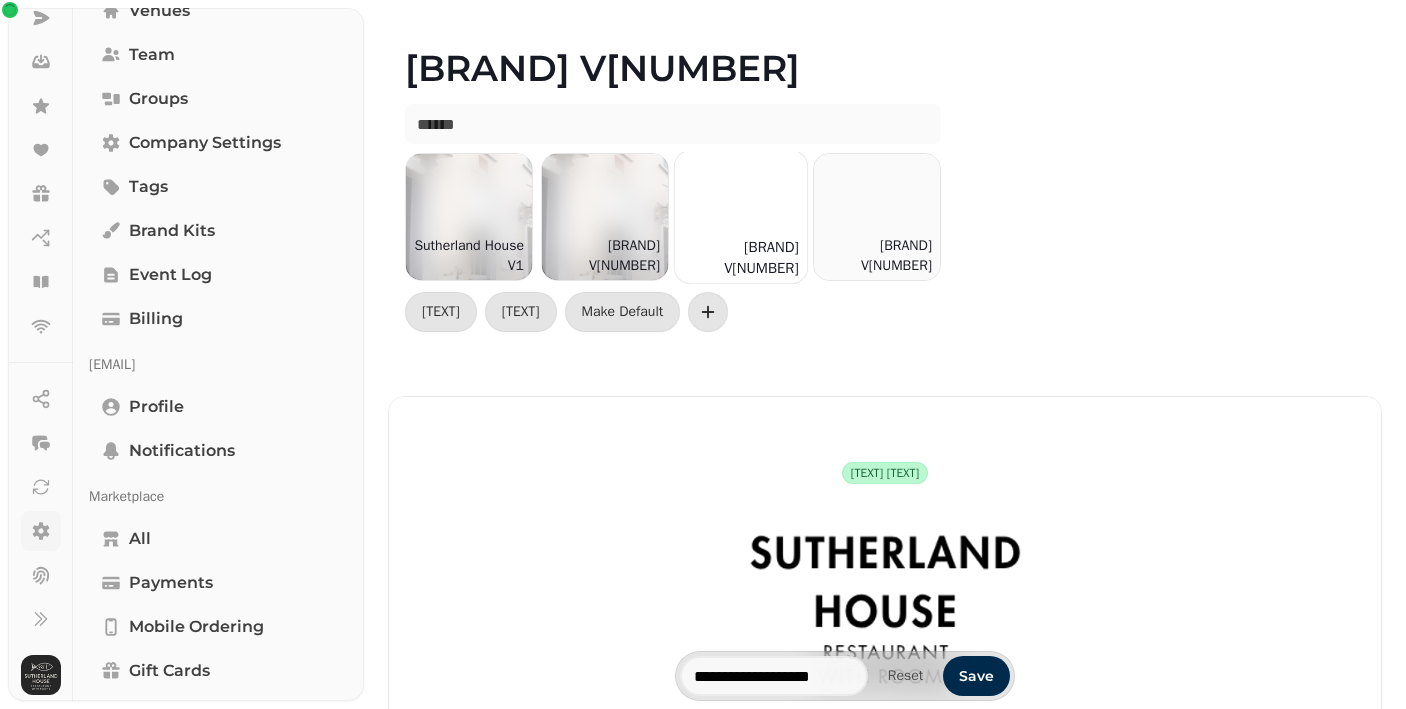 type on "[REDACTED]" 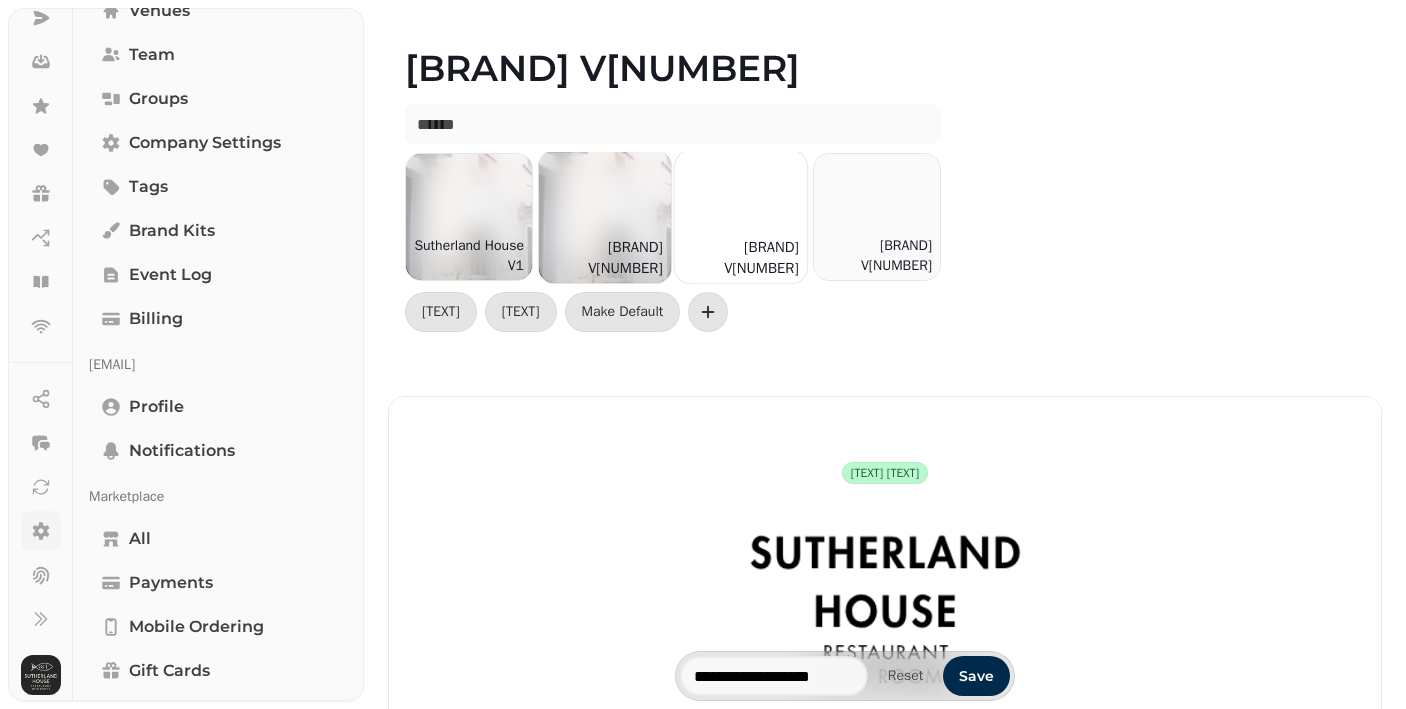 click at bounding box center (605, 217) 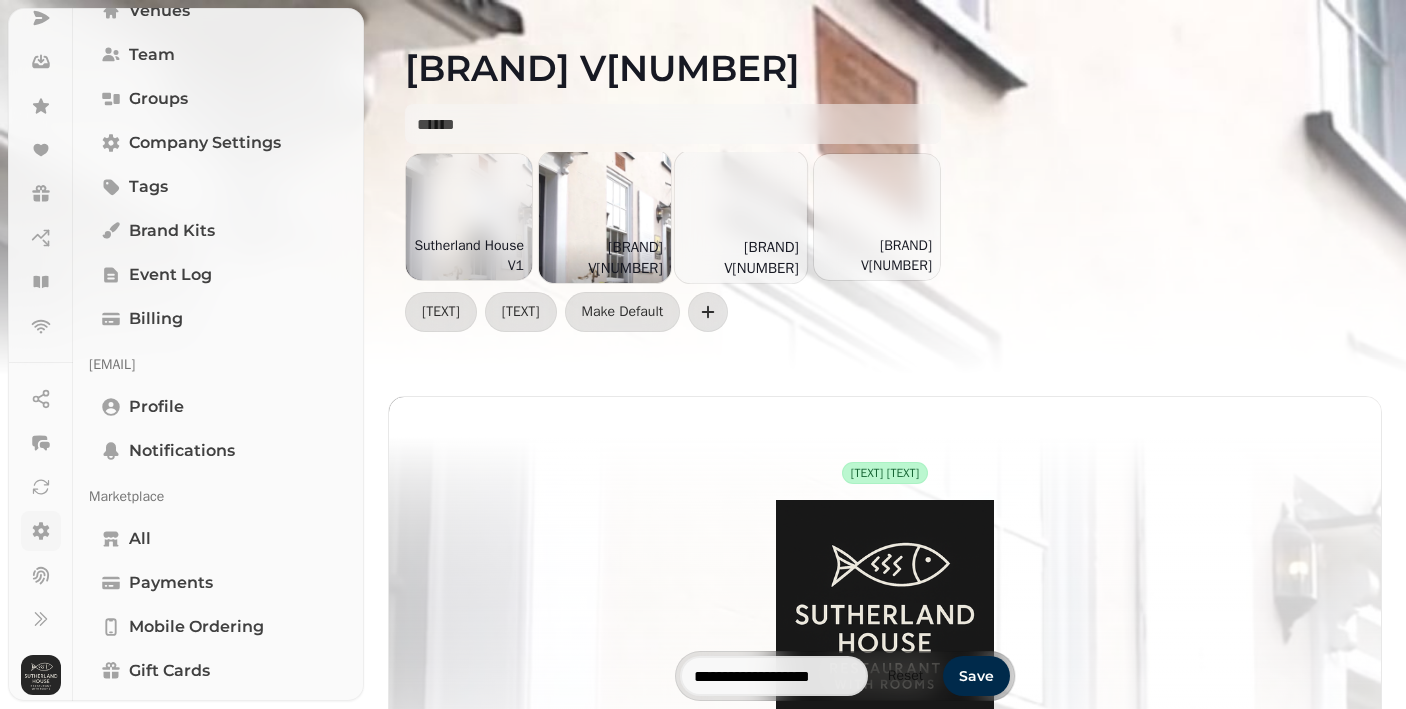 scroll, scrollTop: 0, scrollLeft: 0, axis: both 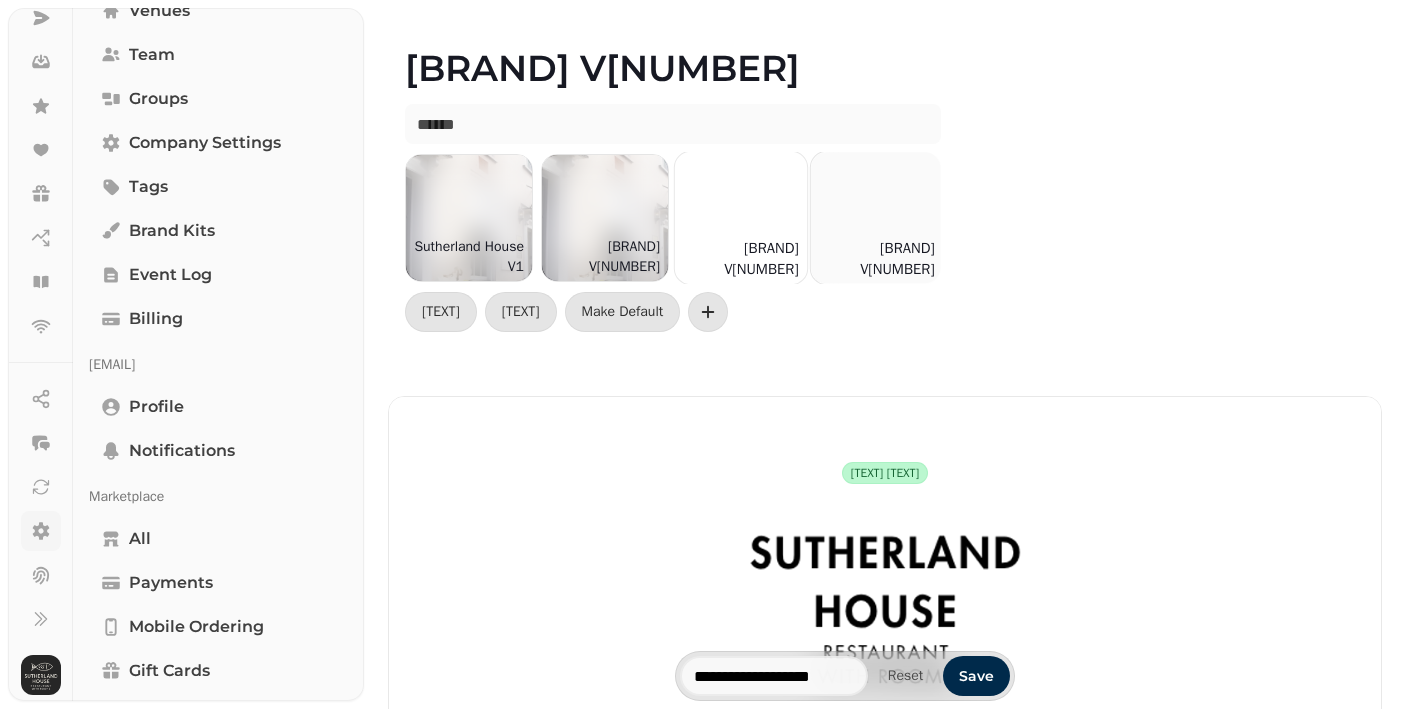 click at bounding box center (877, 218) 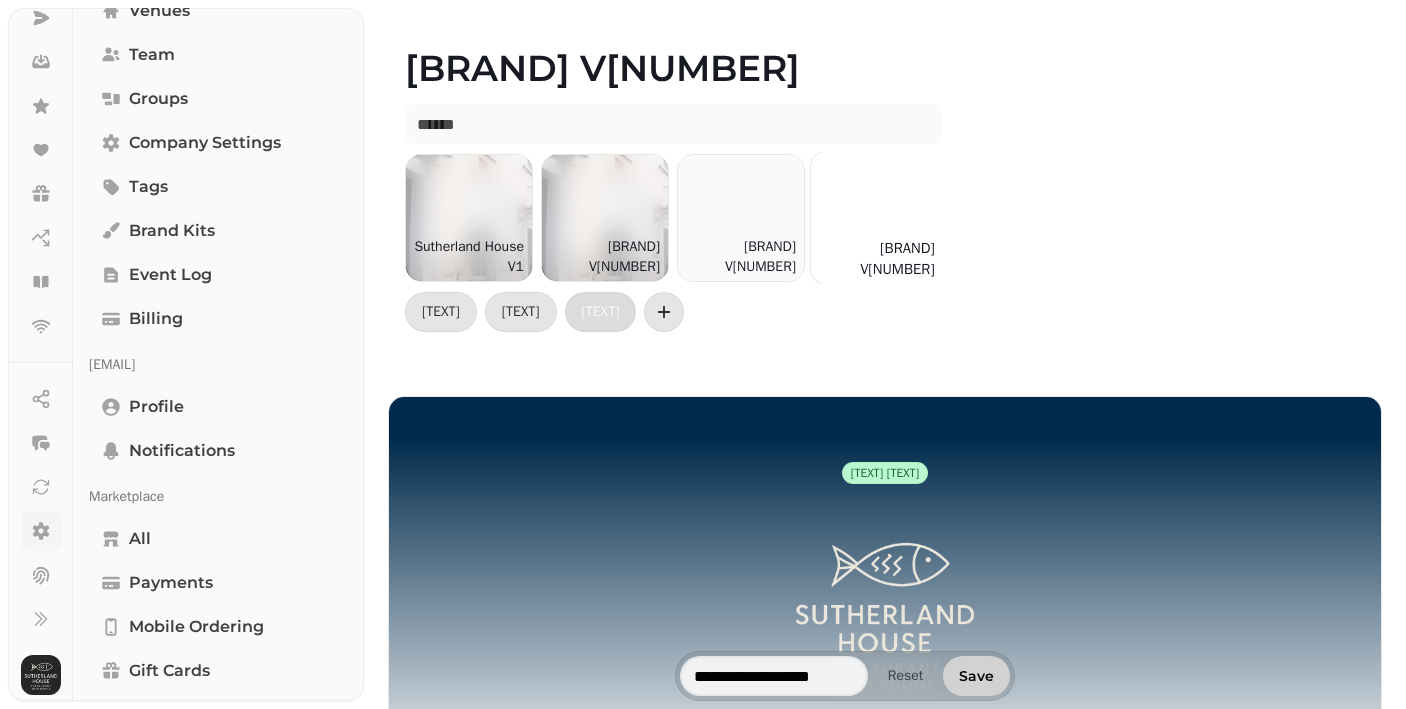 type on "[REDACTED]" 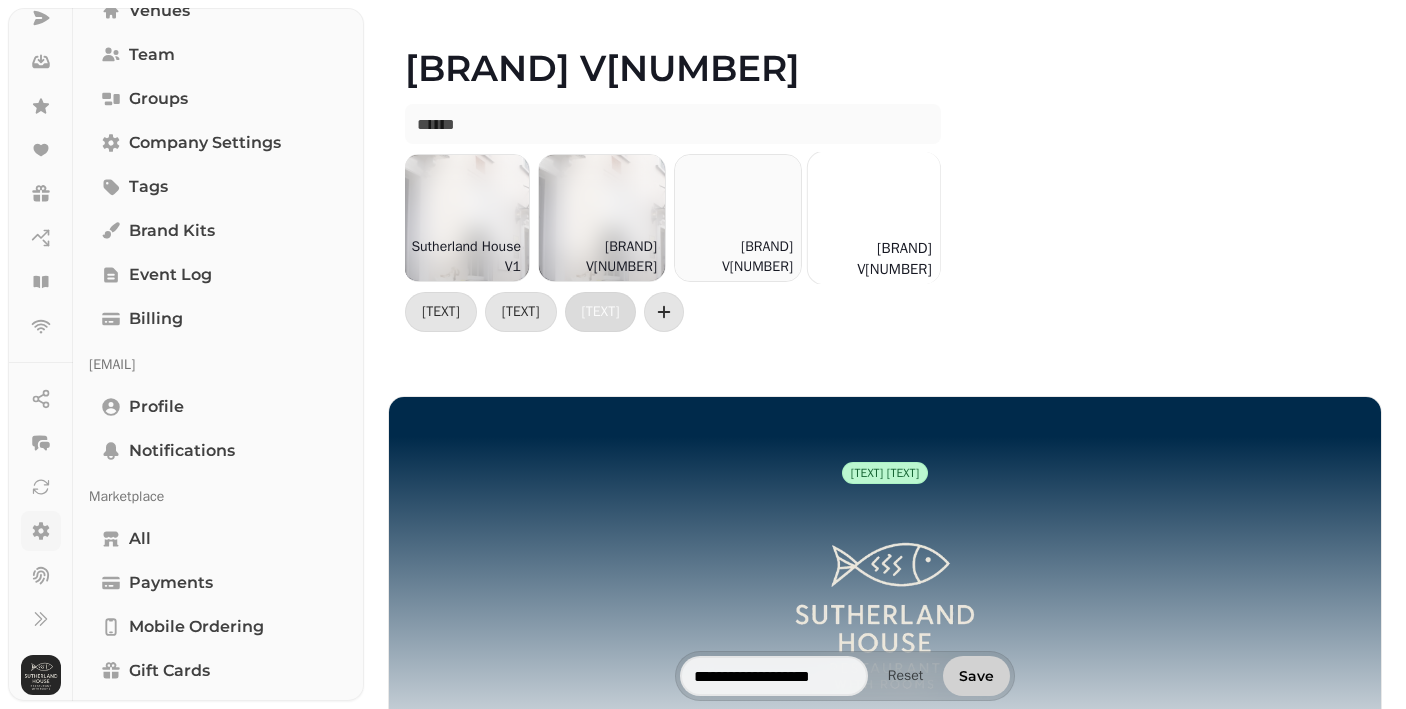 scroll, scrollTop: 0, scrollLeft: 0, axis: both 